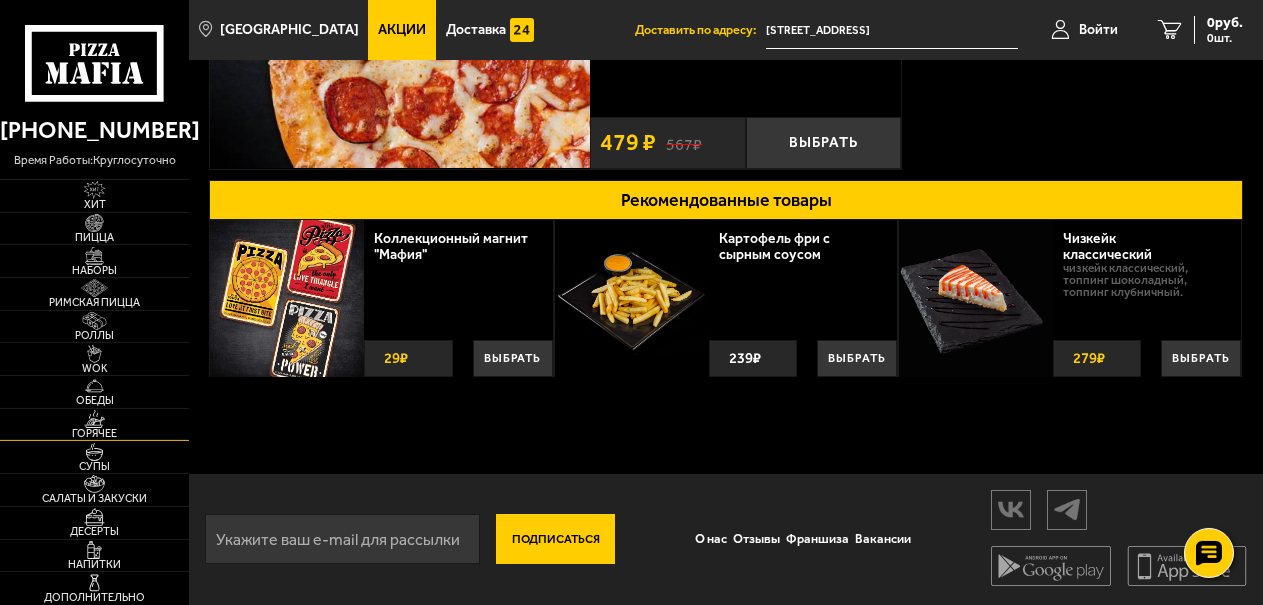 scroll, scrollTop: 396, scrollLeft: 0, axis: vertical 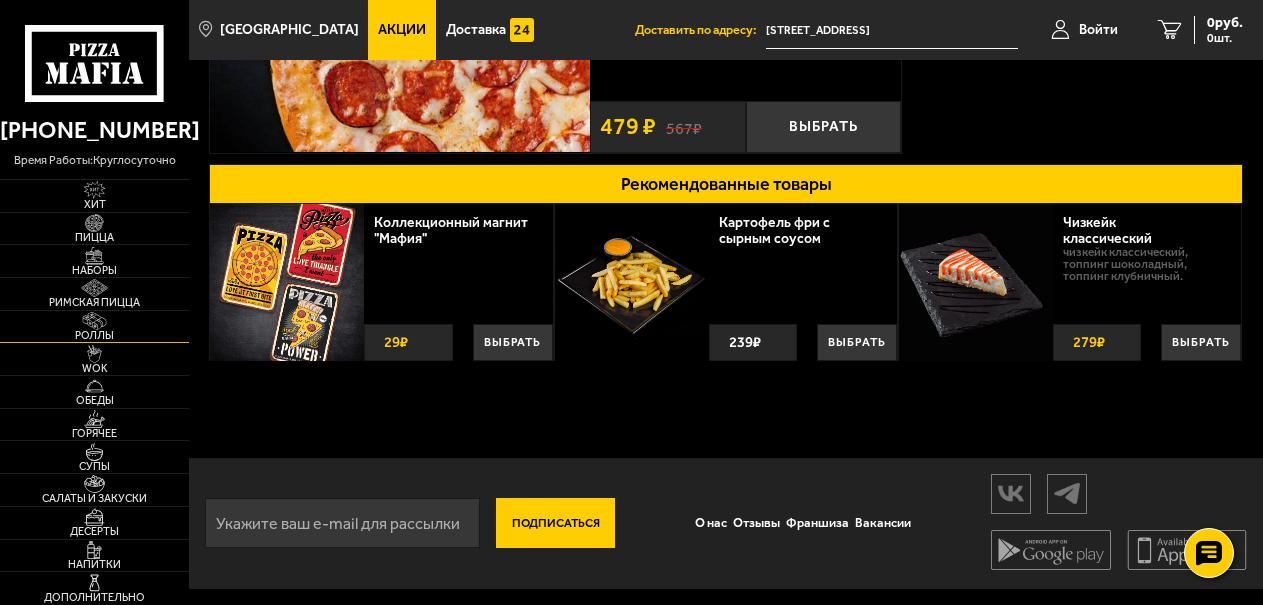 click at bounding box center (94, 321) 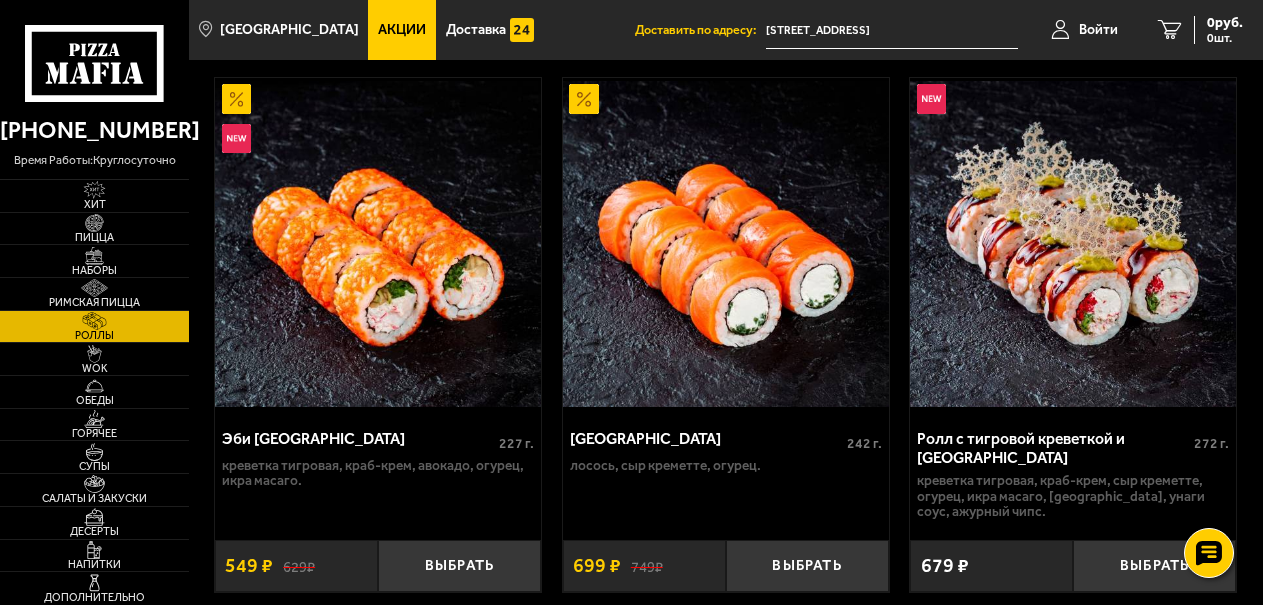 scroll, scrollTop: 204, scrollLeft: 0, axis: vertical 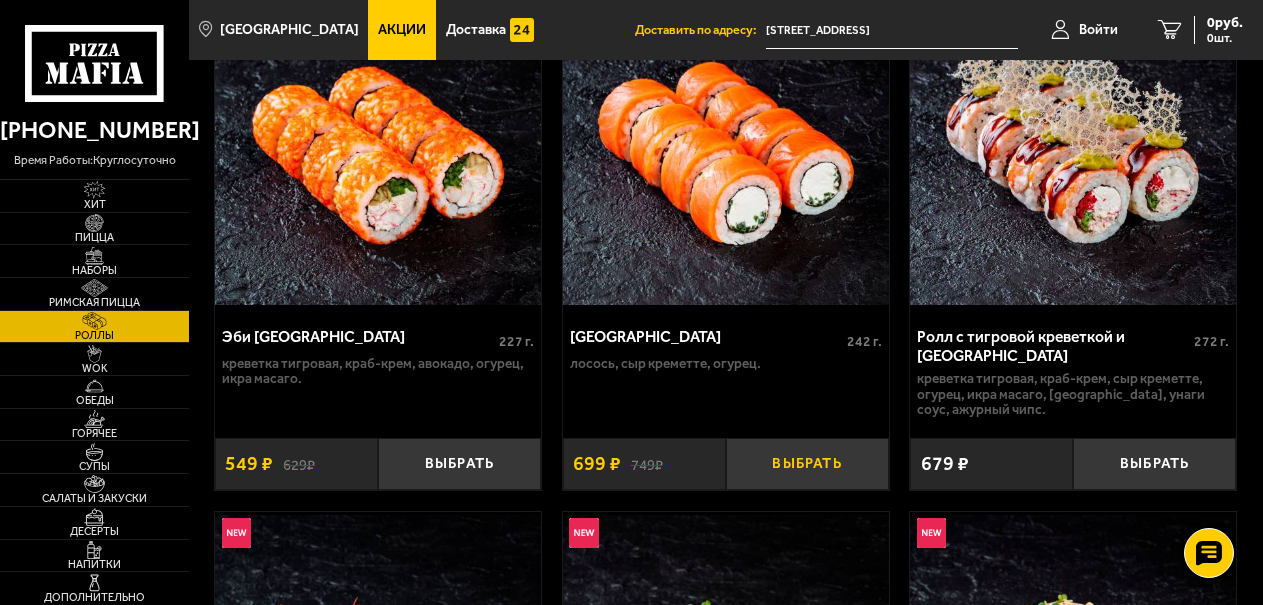 click on "Выбрать" at bounding box center (807, 464) 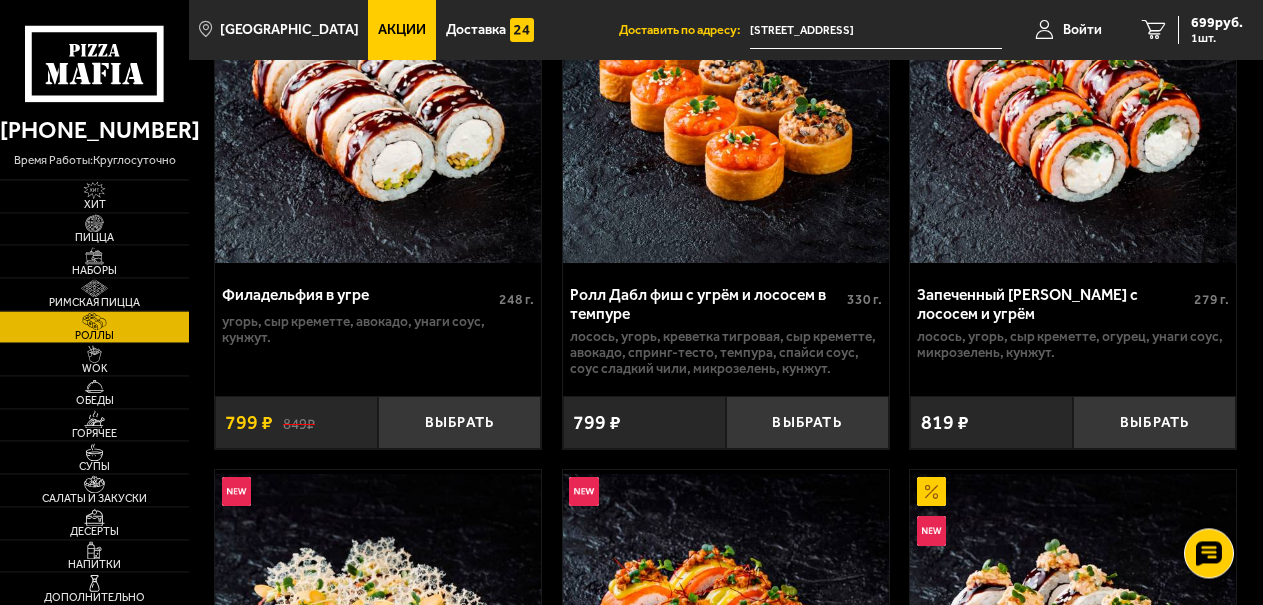 scroll, scrollTop: 1326, scrollLeft: 0, axis: vertical 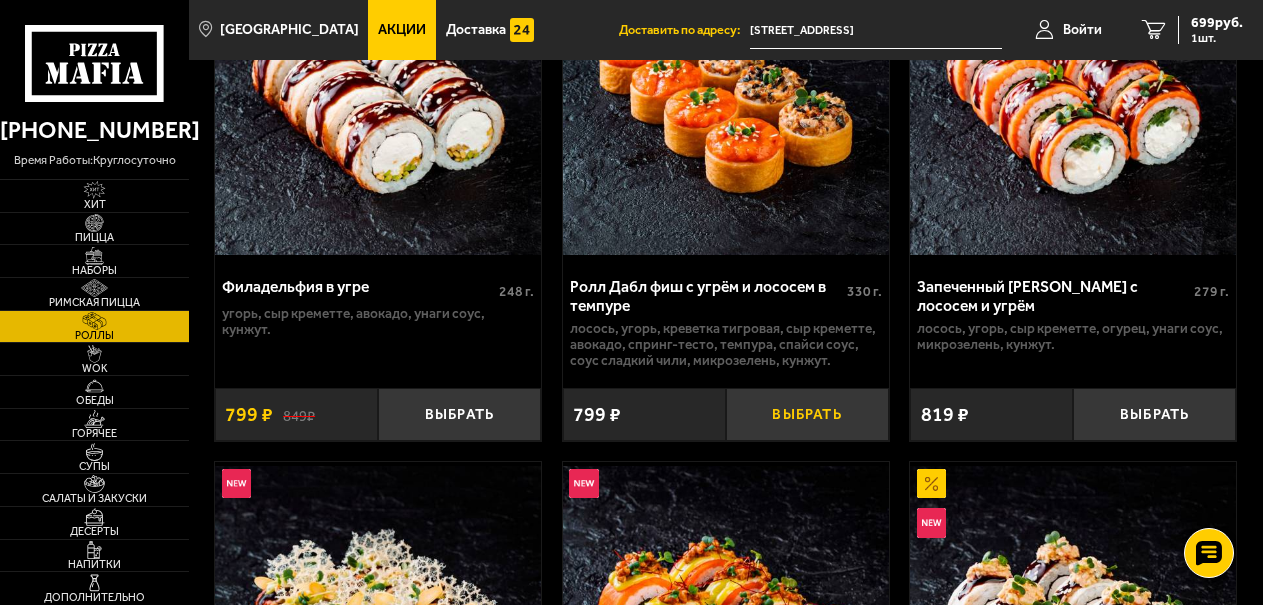 click on "Выбрать" at bounding box center [807, 414] 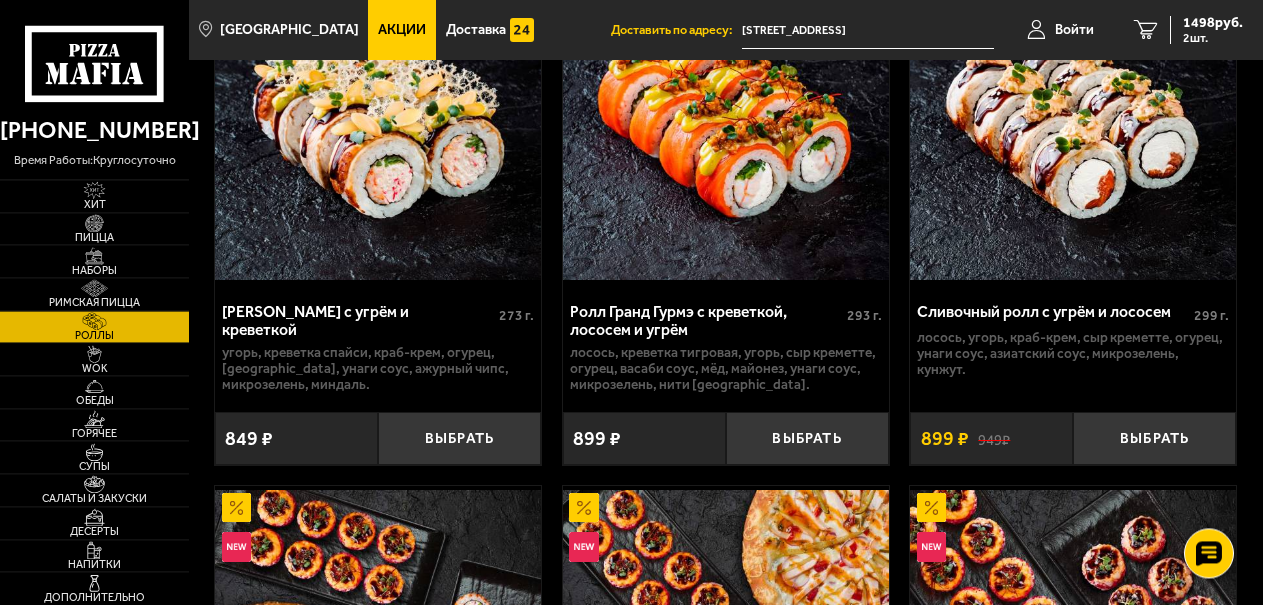 scroll, scrollTop: 1836, scrollLeft: 0, axis: vertical 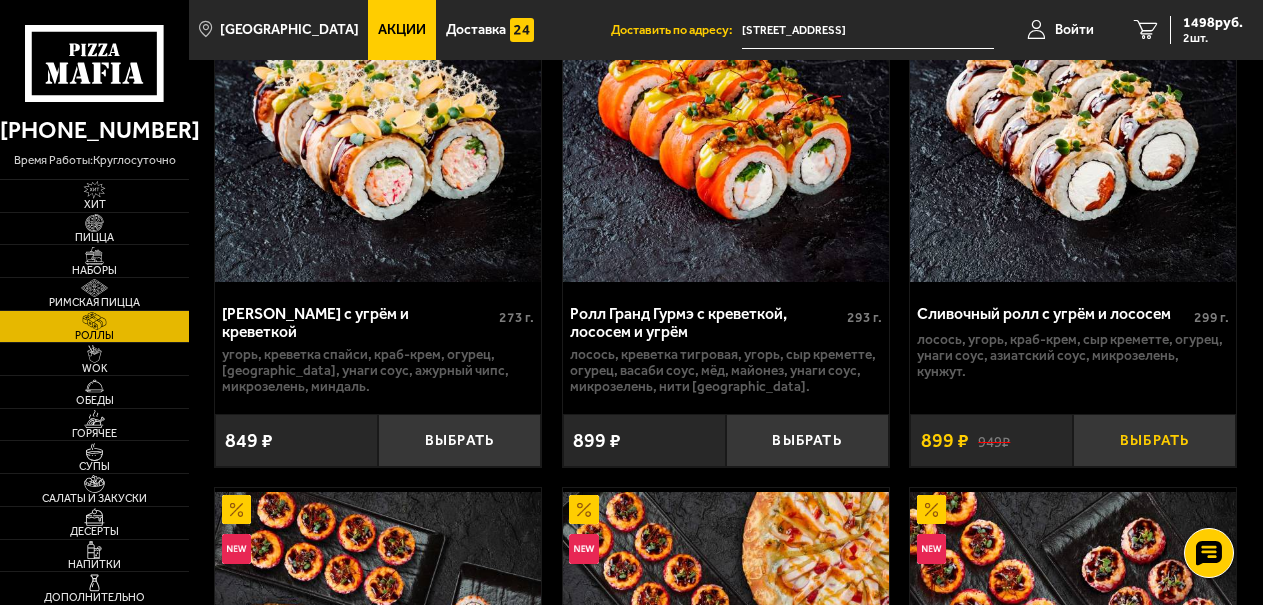 click on "Выбрать" at bounding box center [1154, 440] 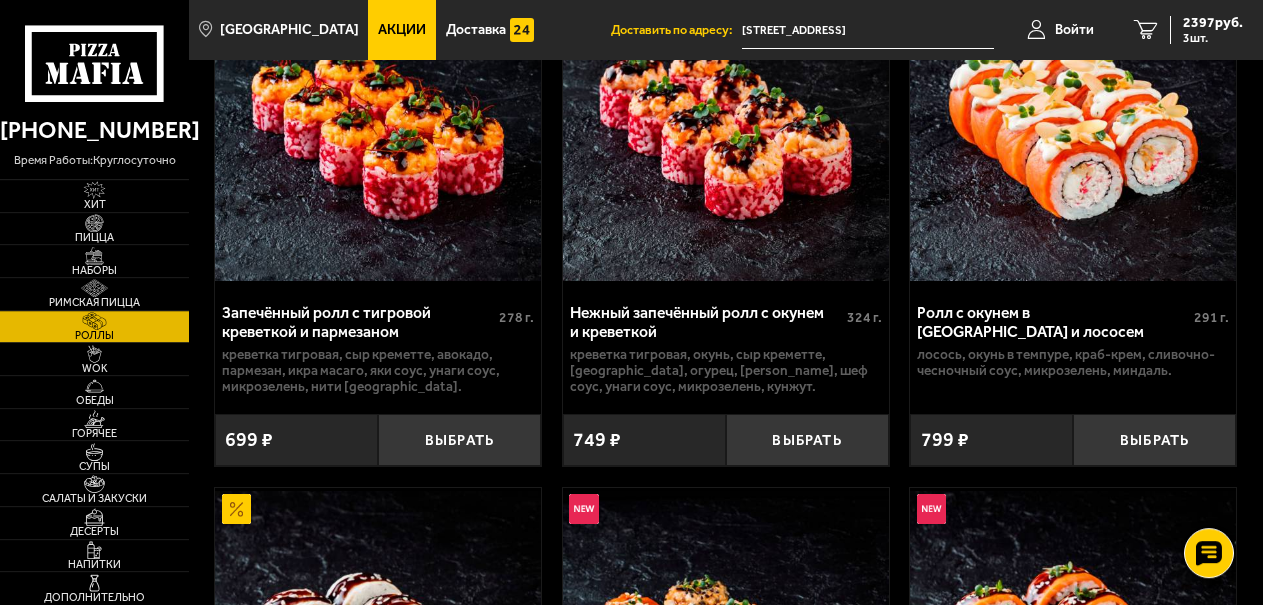 scroll, scrollTop: 714, scrollLeft: 0, axis: vertical 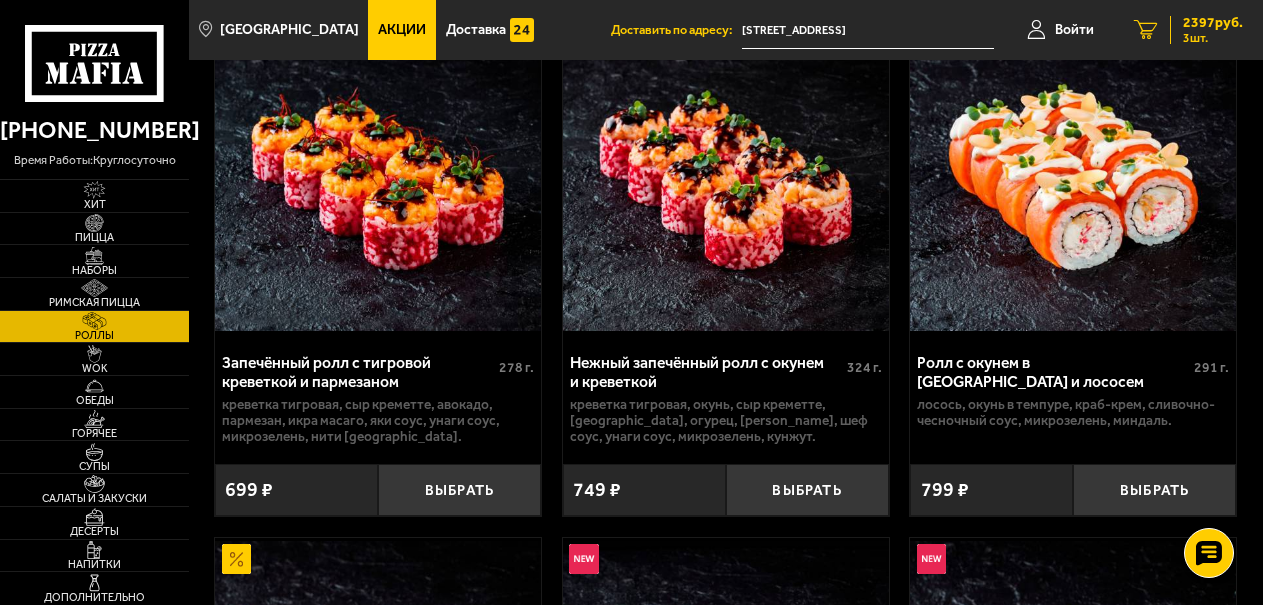 click on "3  шт." at bounding box center [1213, 38] 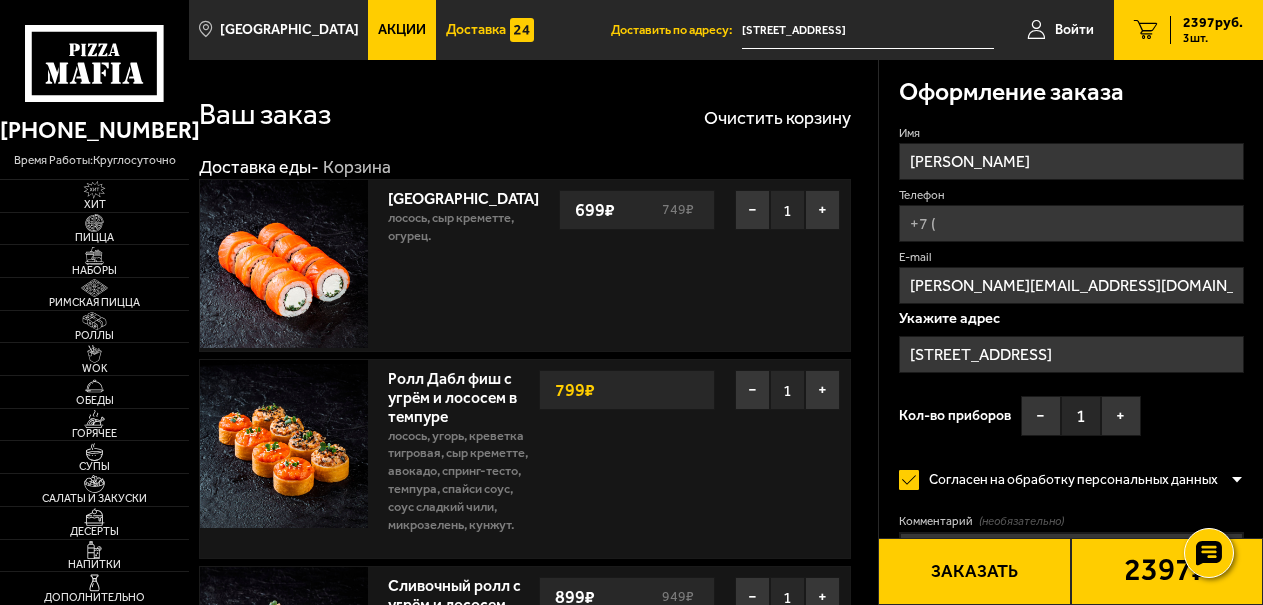 type on "[STREET_ADDRESS]" 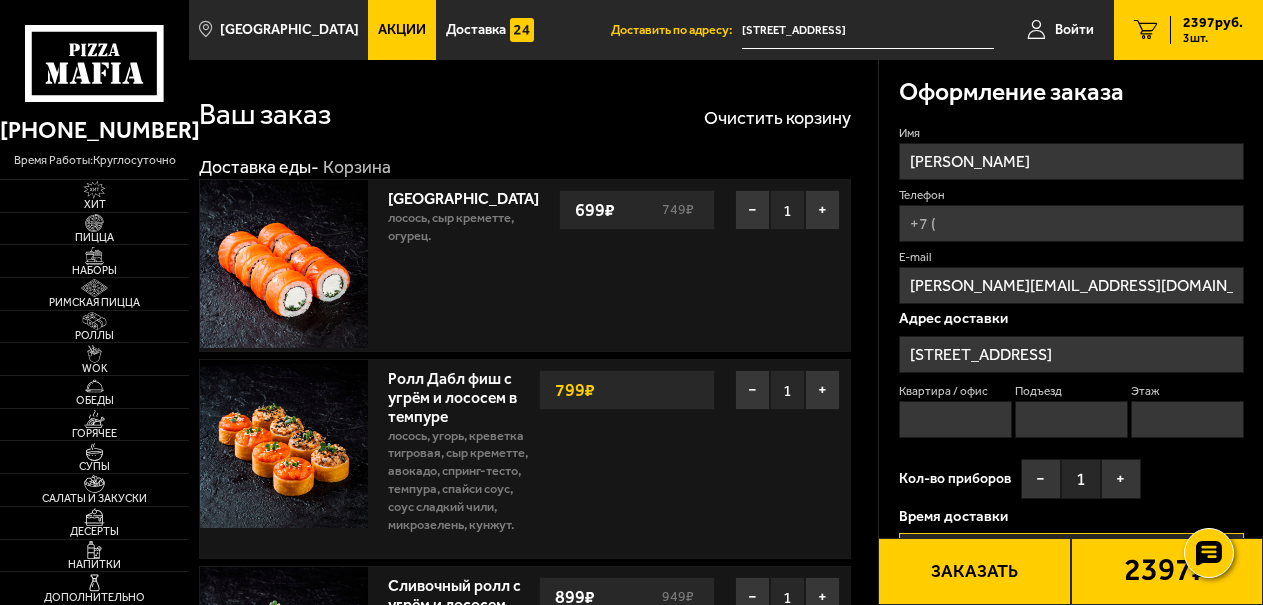 click on "Акции" at bounding box center (402, 30) 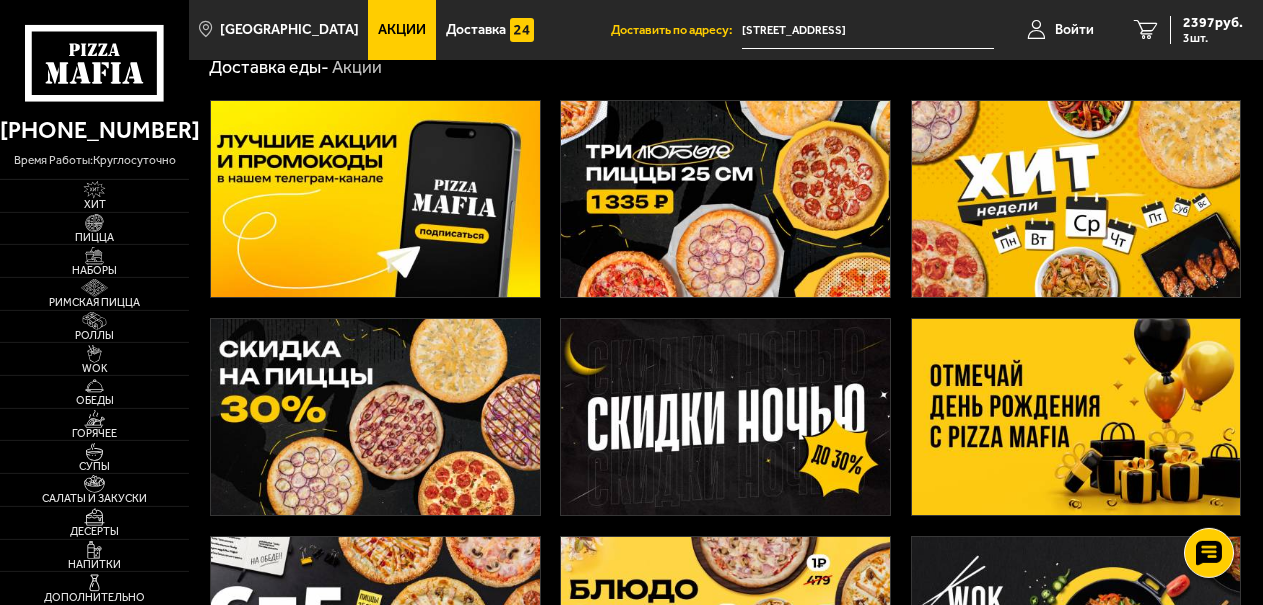 scroll, scrollTop: 102, scrollLeft: 0, axis: vertical 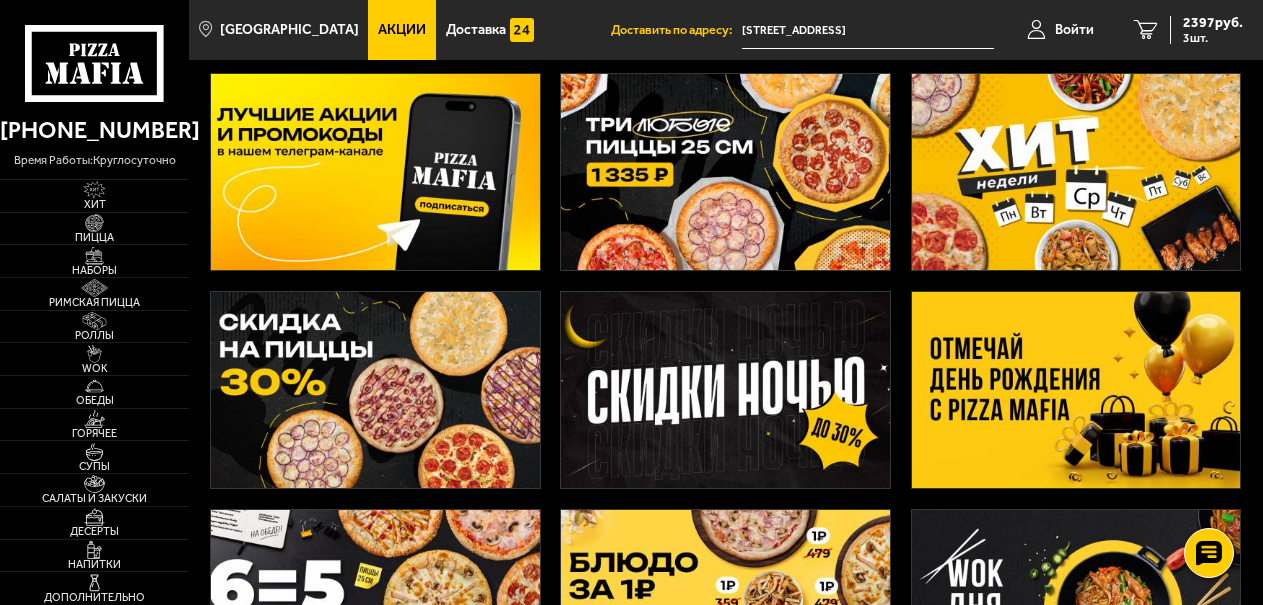 click at bounding box center [1076, 390] 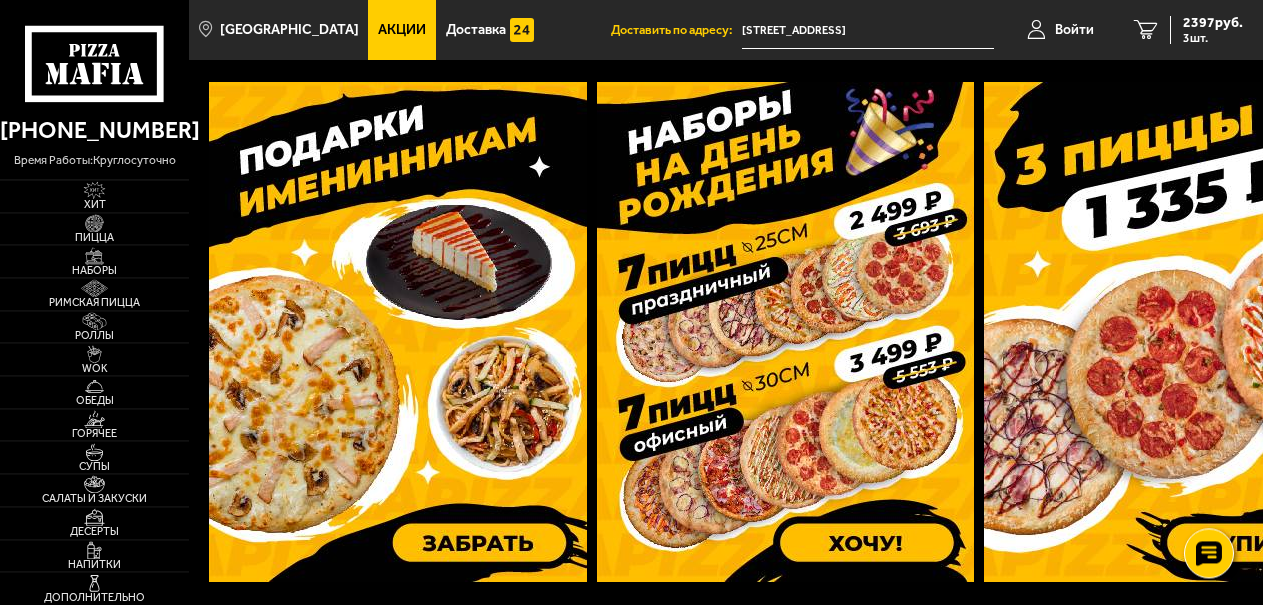 scroll, scrollTop: 612, scrollLeft: 0, axis: vertical 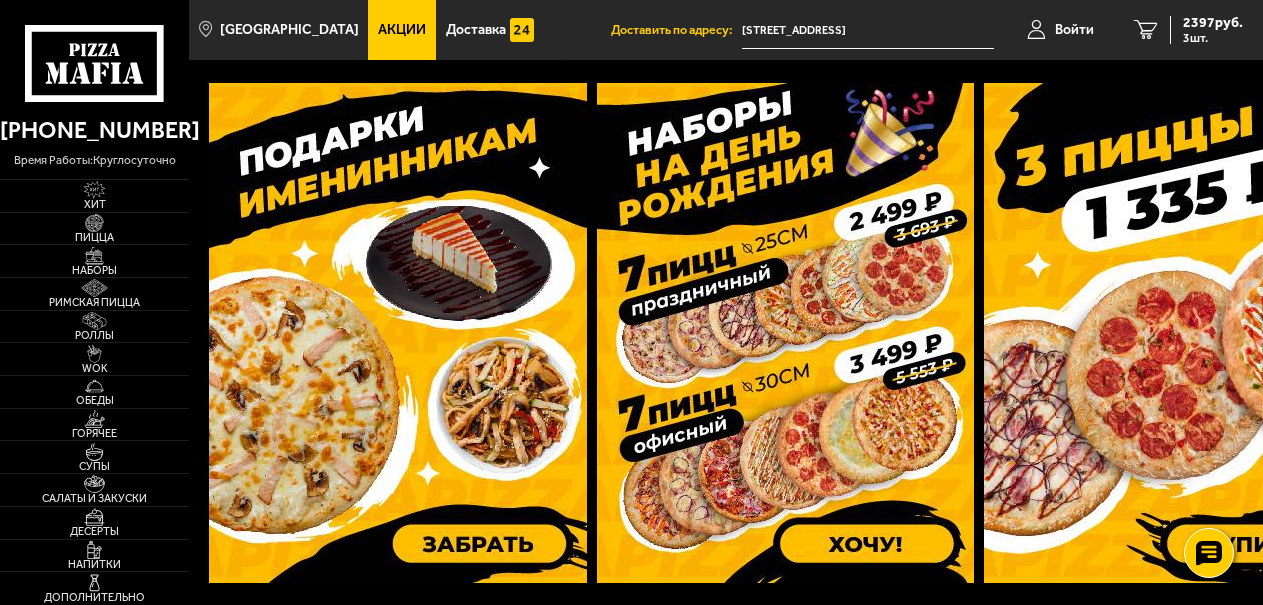 click at bounding box center [1172, 333] 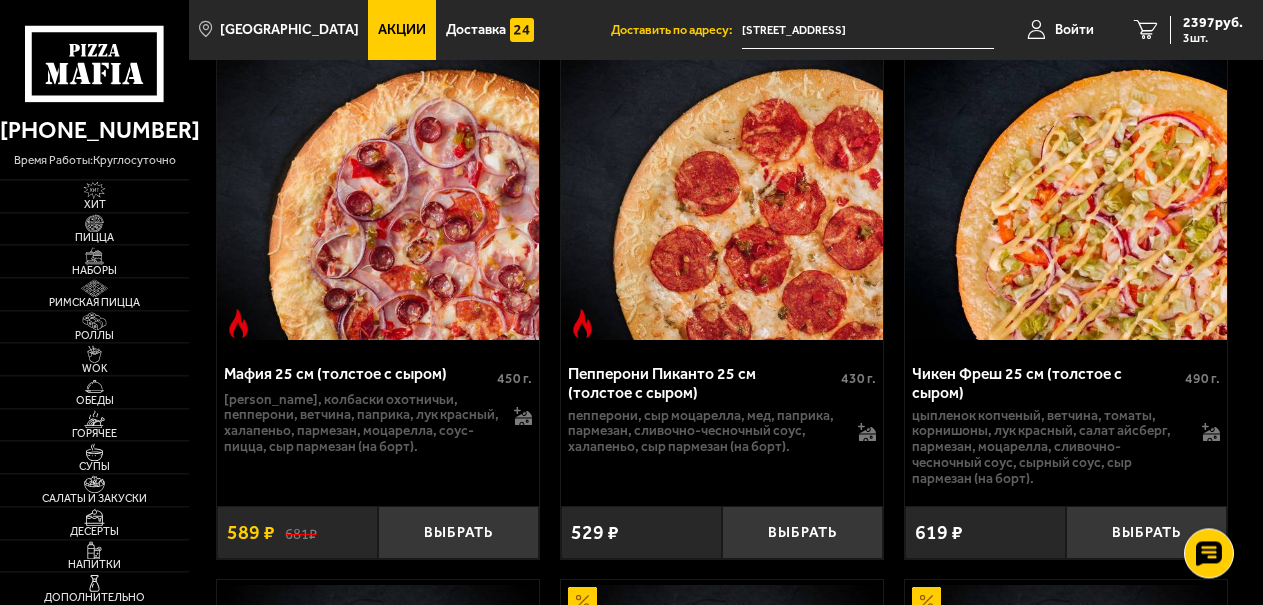 scroll, scrollTop: 816, scrollLeft: 0, axis: vertical 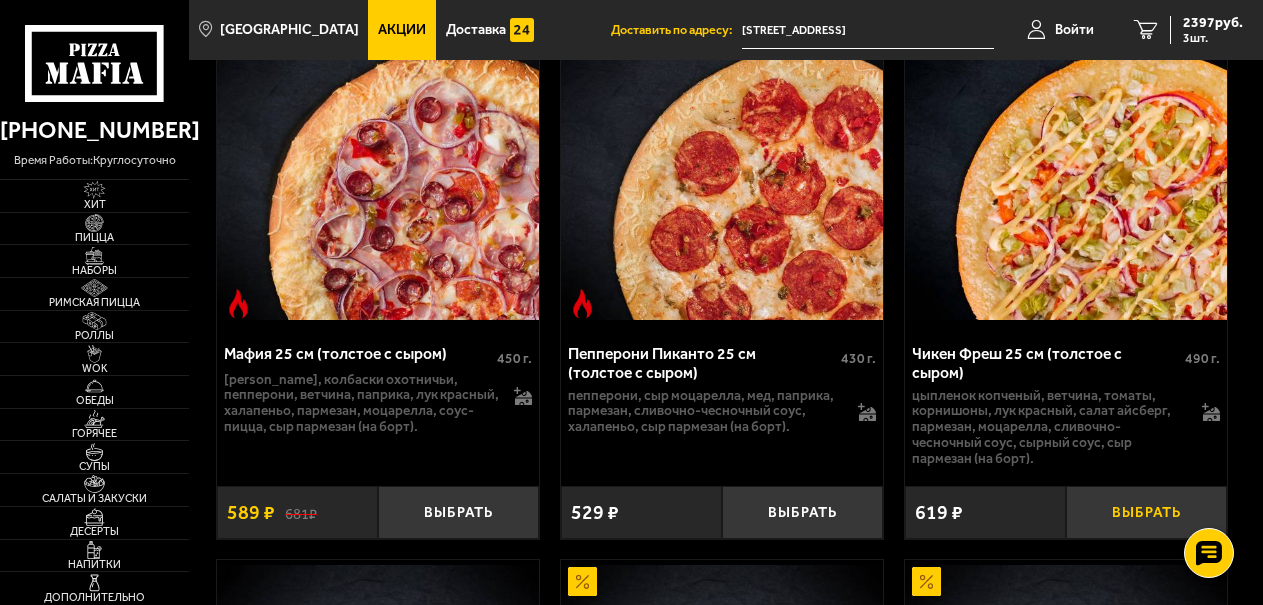 click on "Выбрать" at bounding box center [1146, 512] 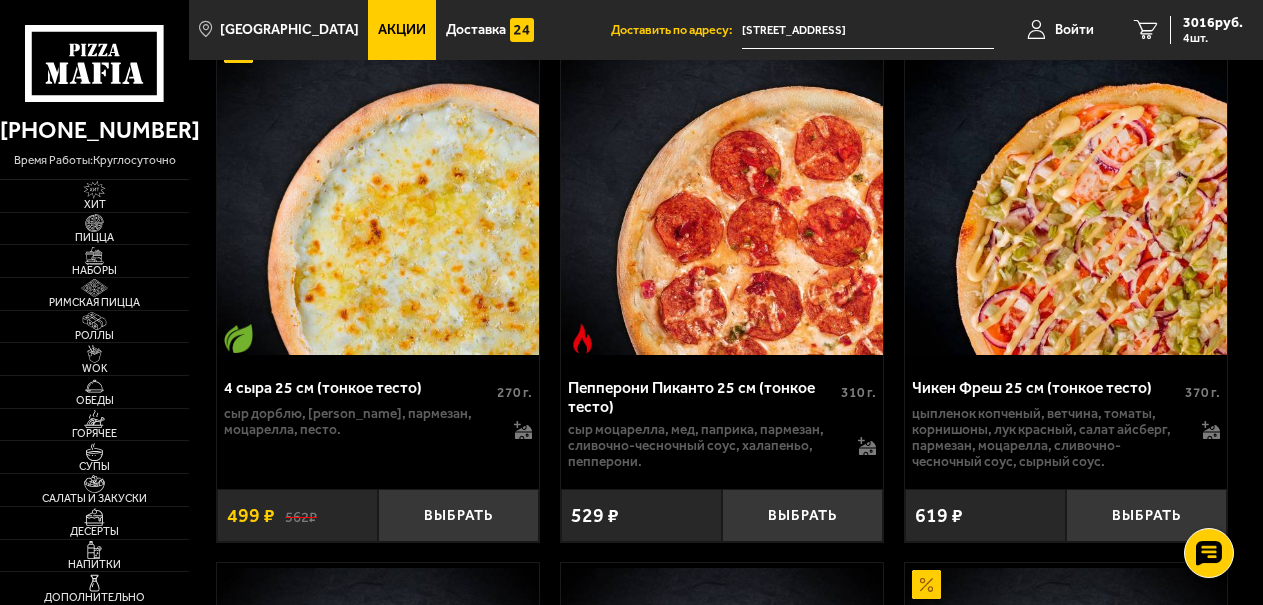 scroll, scrollTop: 1938, scrollLeft: 0, axis: vertical 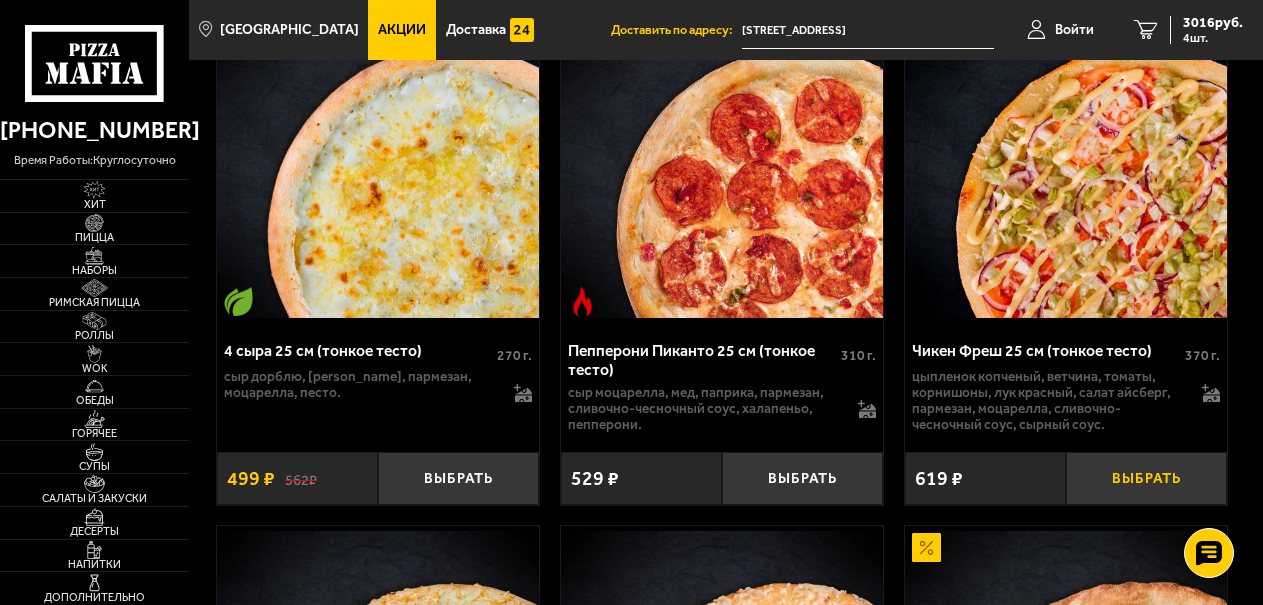 click on "Выбрать" at bounding box center [1146, 478] 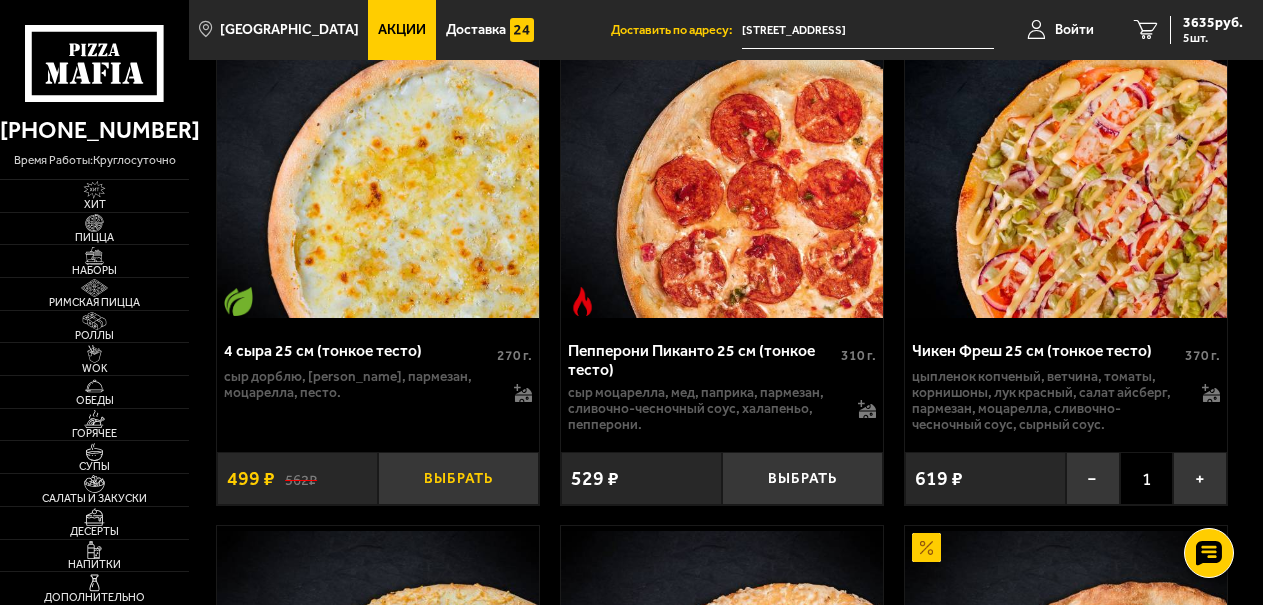 click on "Выбрать" at bounding box center (458, 478) 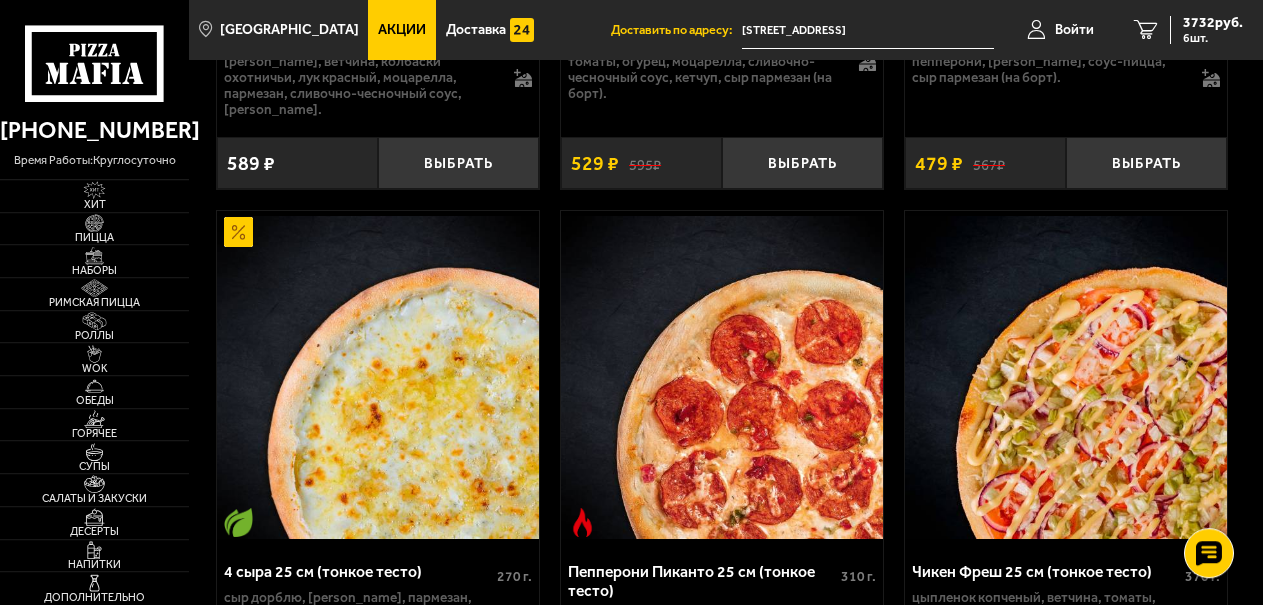 scroll, scrollTop: 1632, scrollLeft: 0, axis: vertical 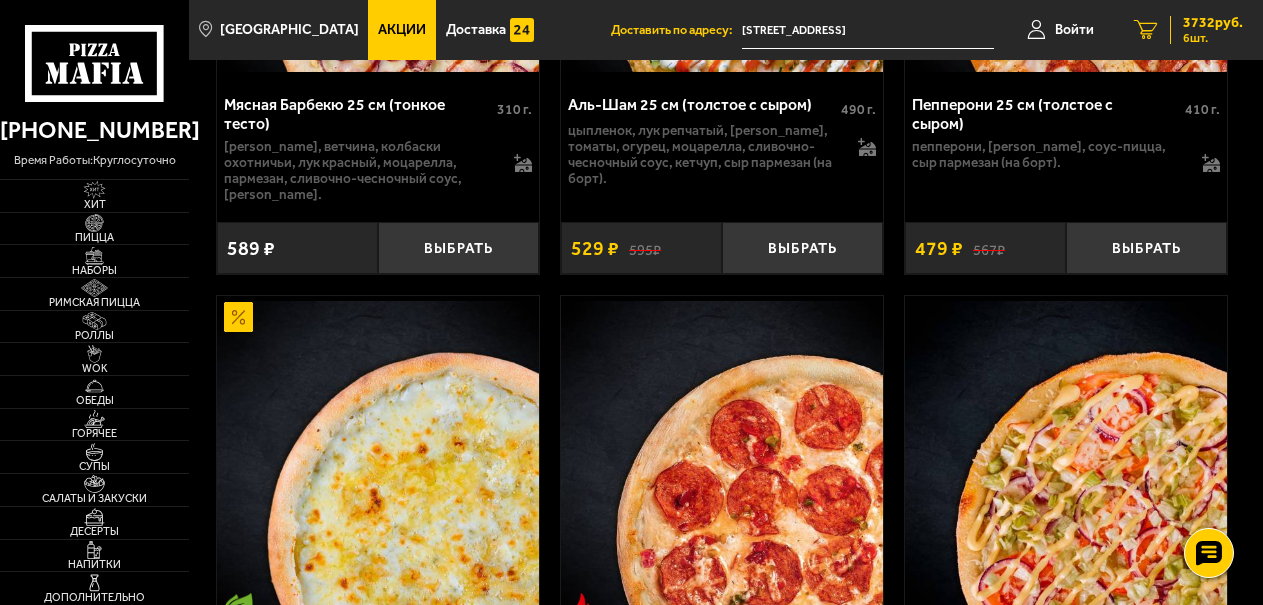click on "3732  руб." at bounding box center [1213, 23] 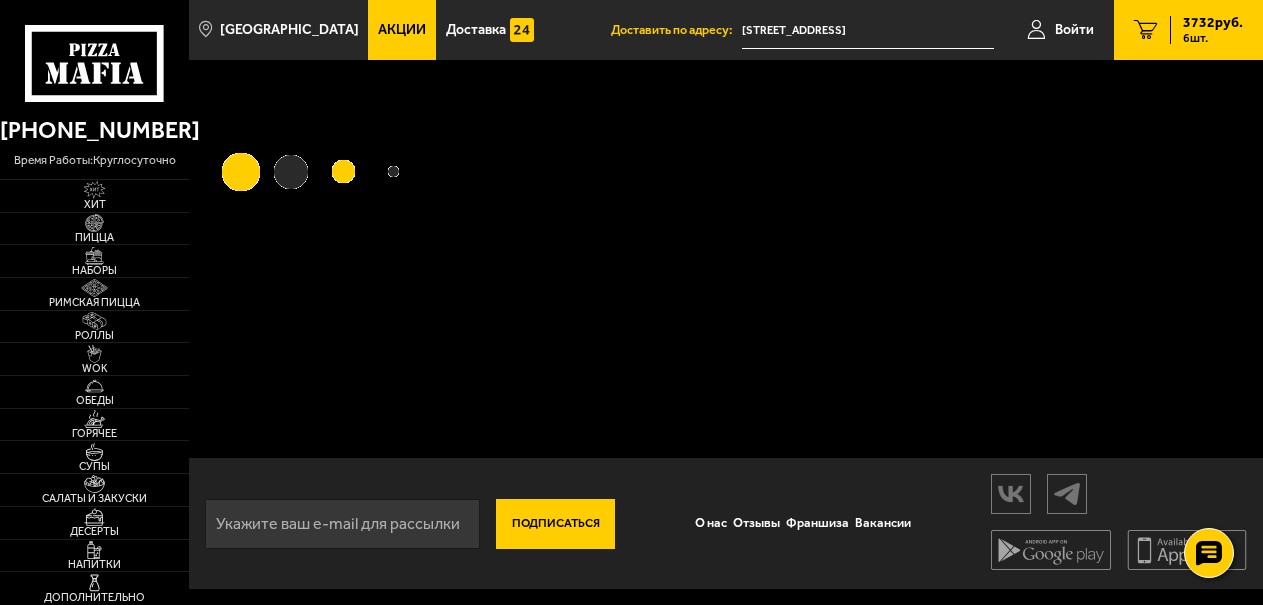 scroll, scrollTop: 0, scrollLeft: 0, axis: both 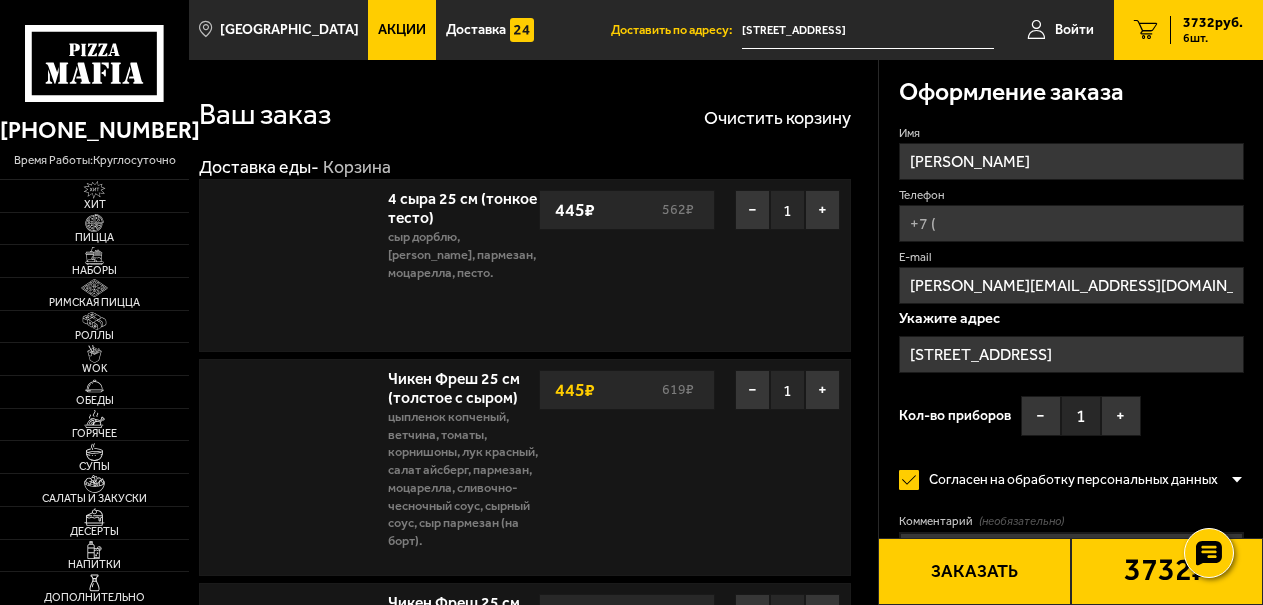 type on "[STREET_ADDRESS]" 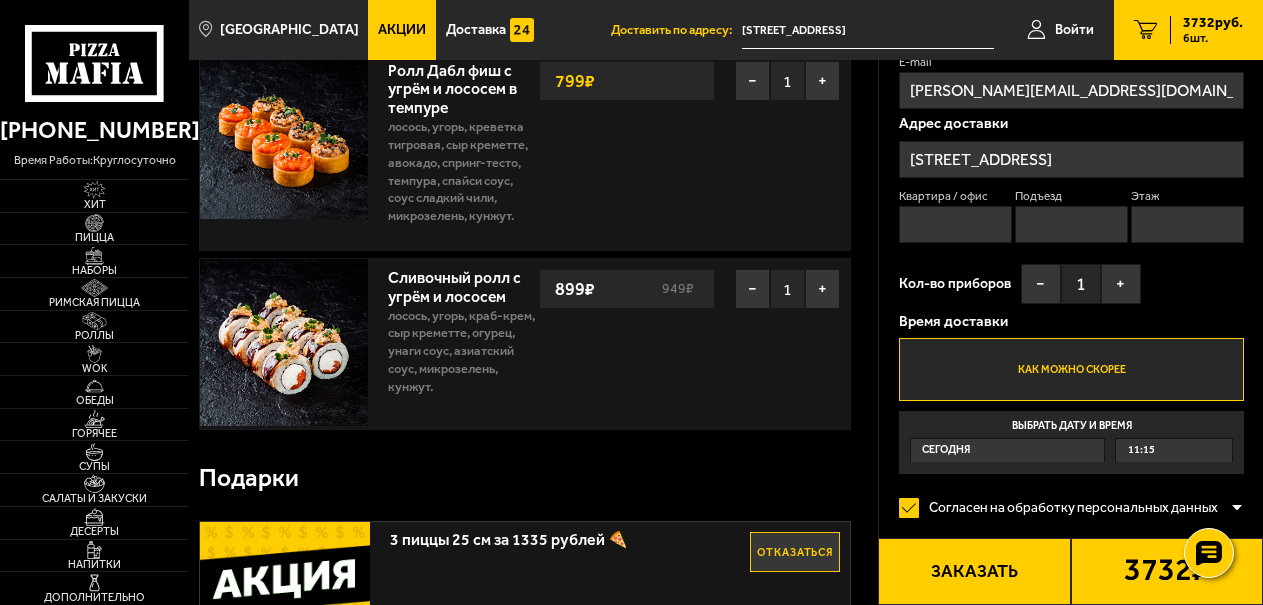 scroll, scrollTop: 816, scrollLeft: 0, axis: vertical 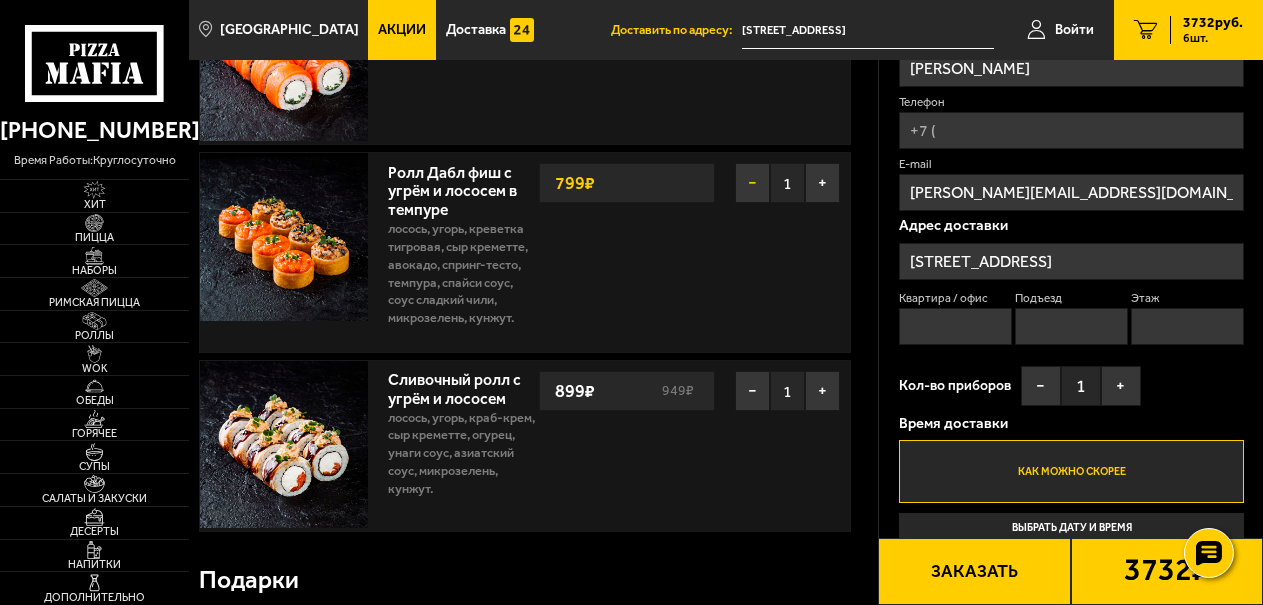 click on "−" at bounding box center (752, 183) 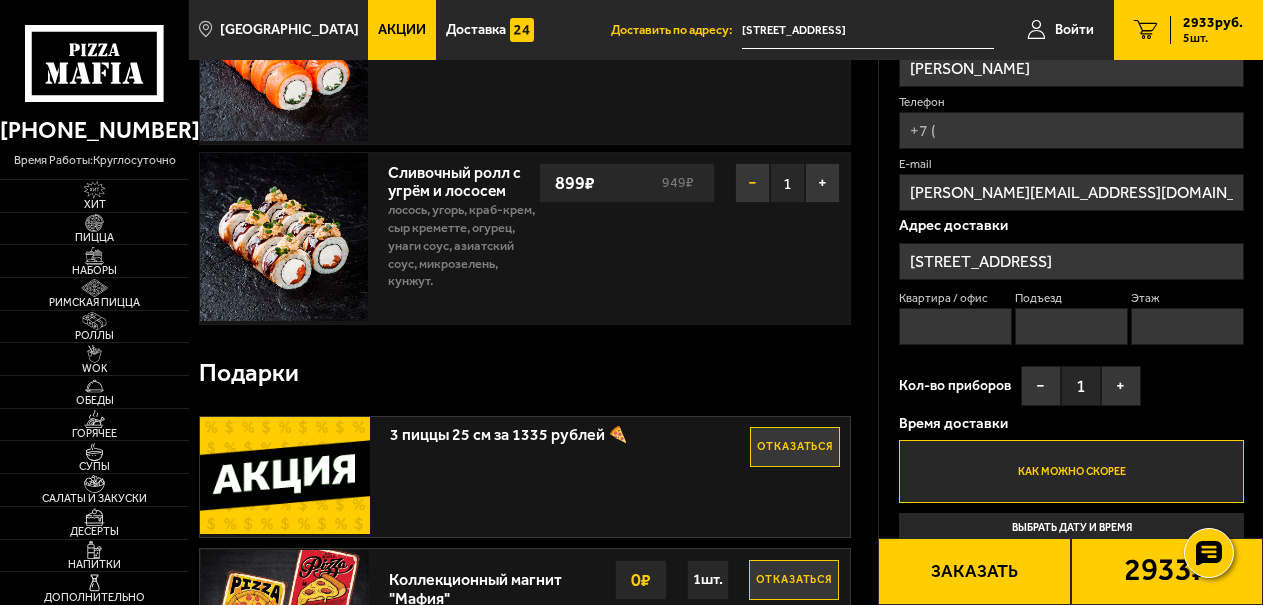 click on "−" at bounding box center (752, 183) 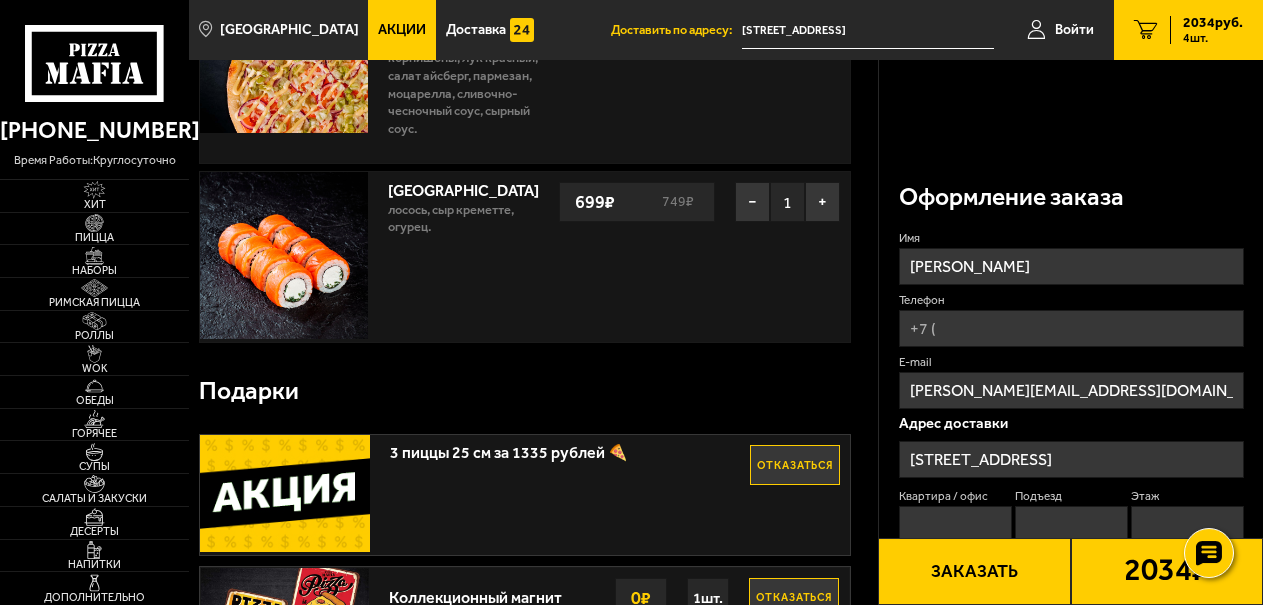 scroll, scrollTop: 612, scrollLeft: 0, axis: vertical 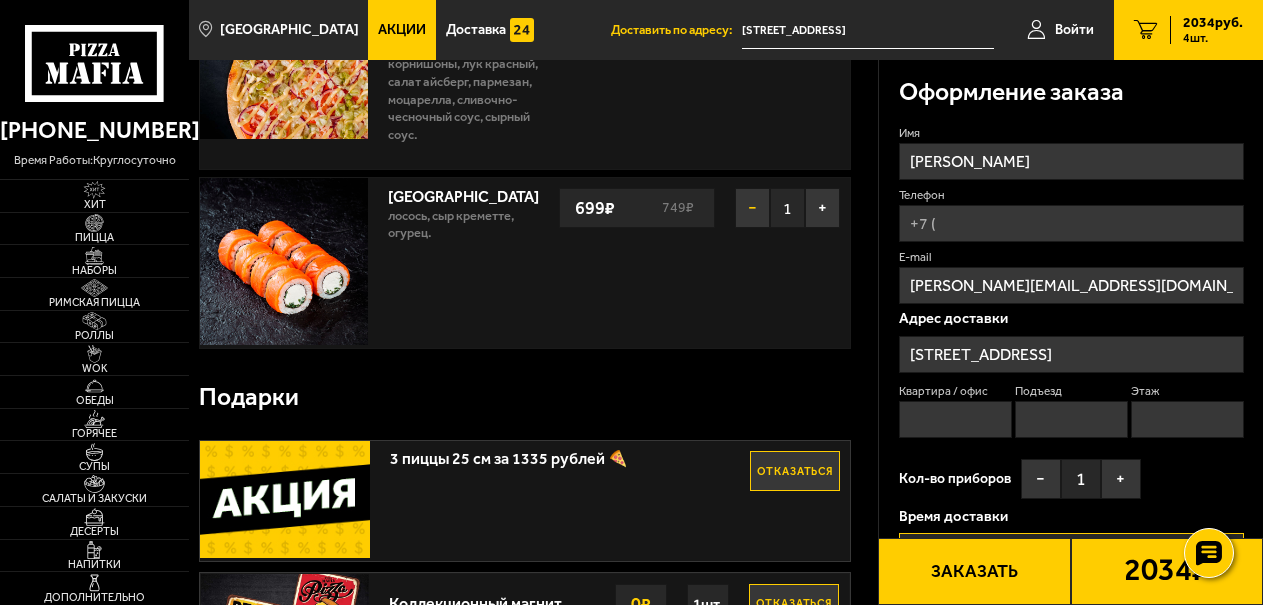 click on "−" at bounding box center (752, 208) 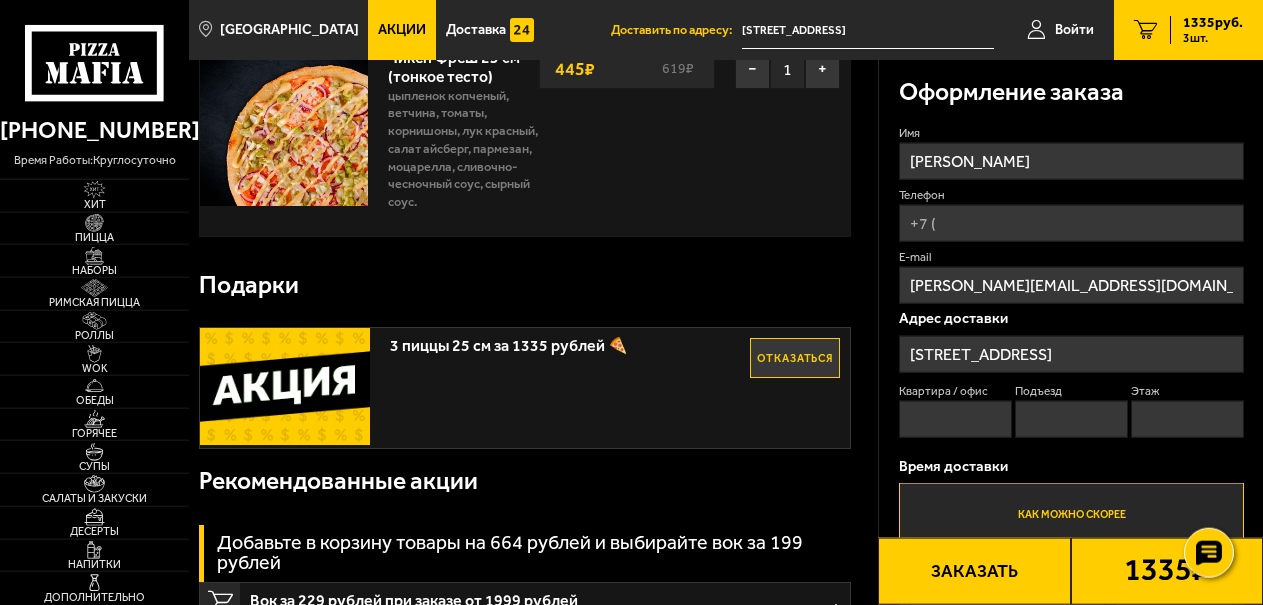 scroll, scrollTop: 510, scrollLeft: 0, axis: vertical 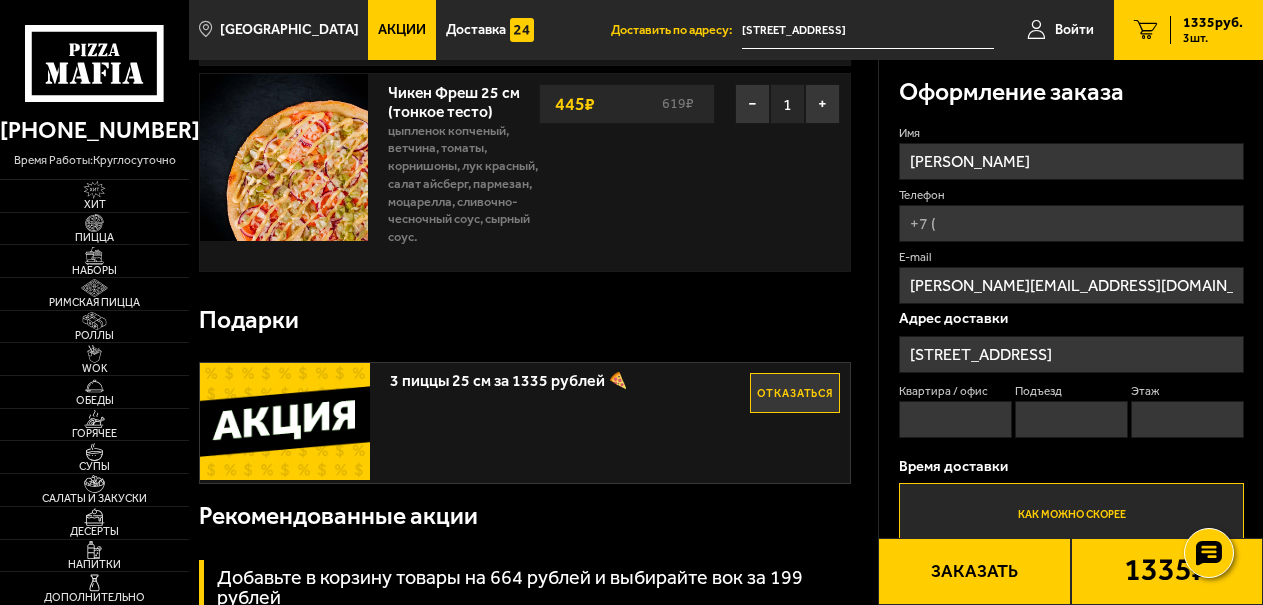click at bounding box center [285, 421] 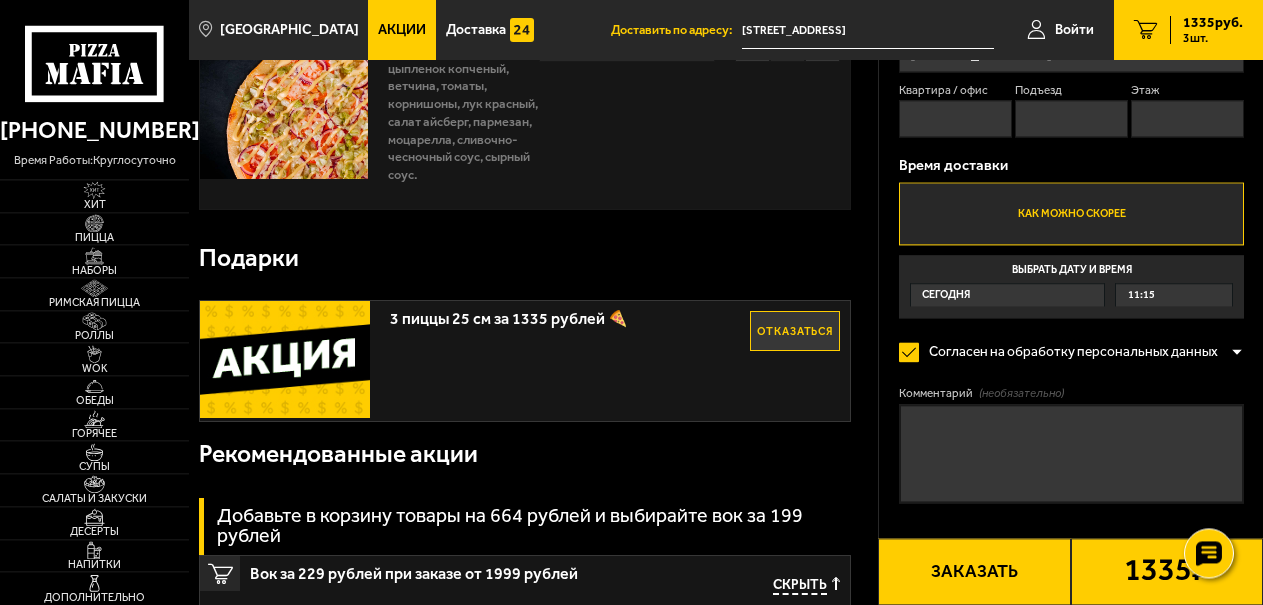 scroll, scrollTop: 510, scrollLeft: 0, axis: vertical 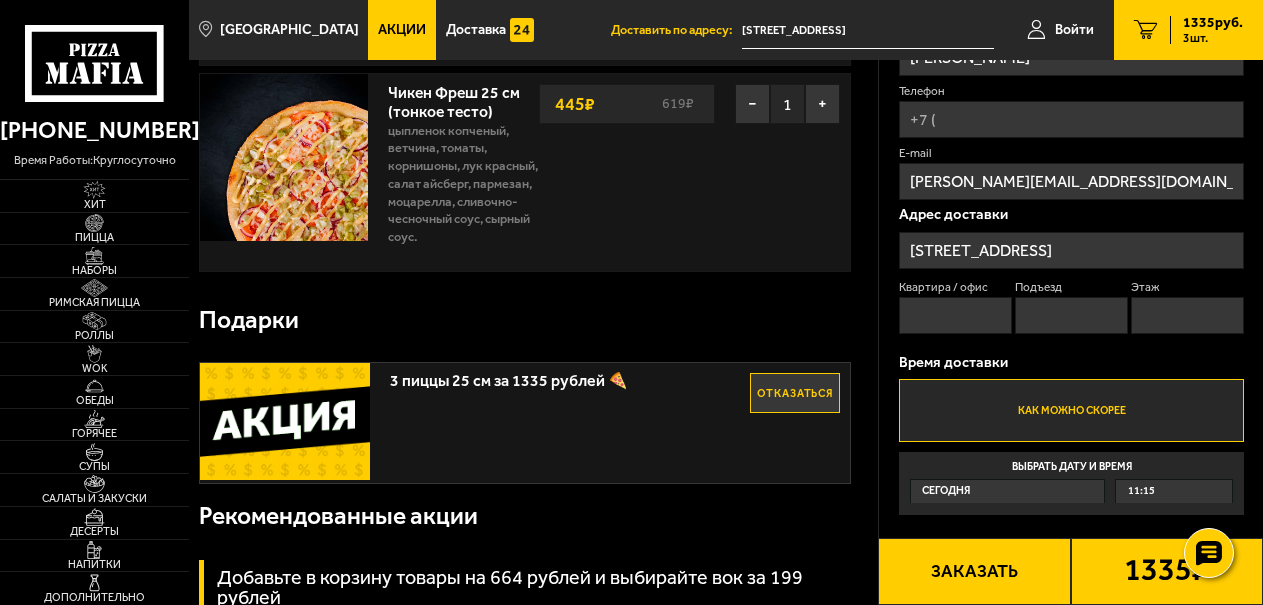 click on "11:15" at bounding box center (1174, 491) 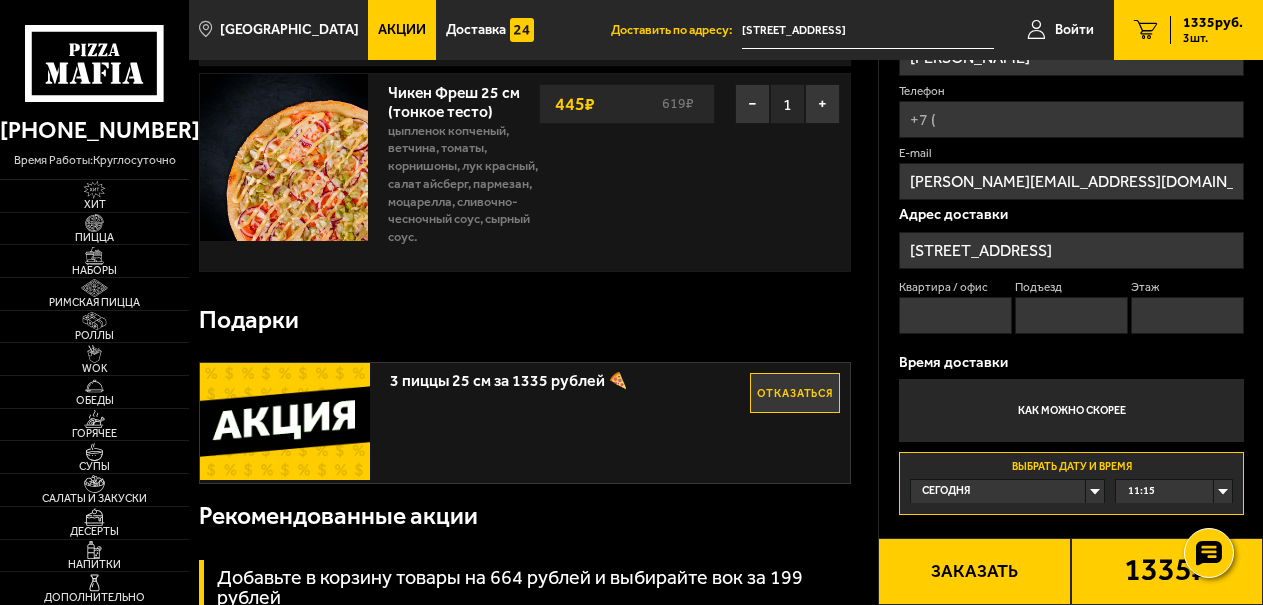 click on "11:15" at bounding box center (1174, 491) 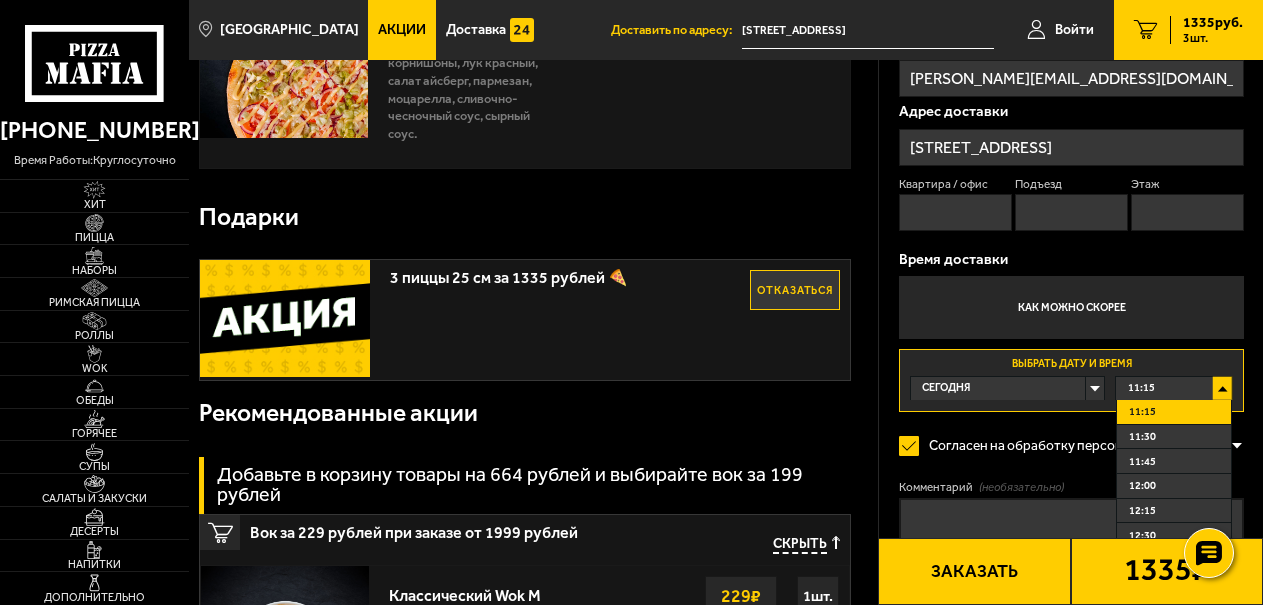 scroll, scrollTop: 714, scrollLeft: 0, axis: vertical 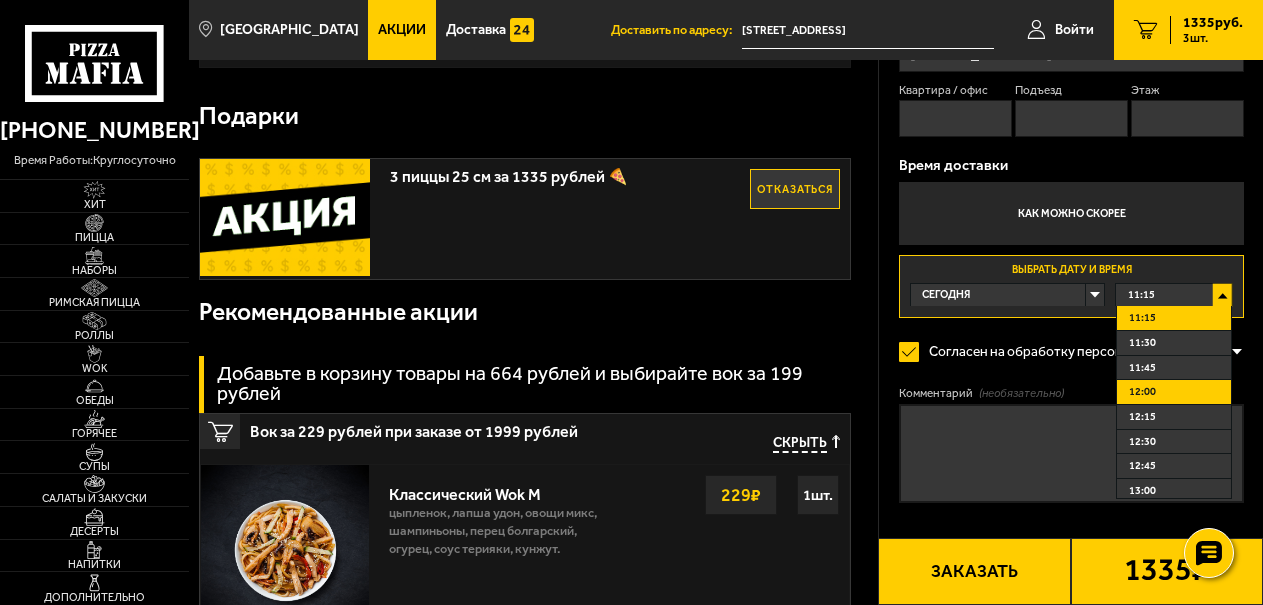 click on "12:00" at bounding box center (1174, 392) 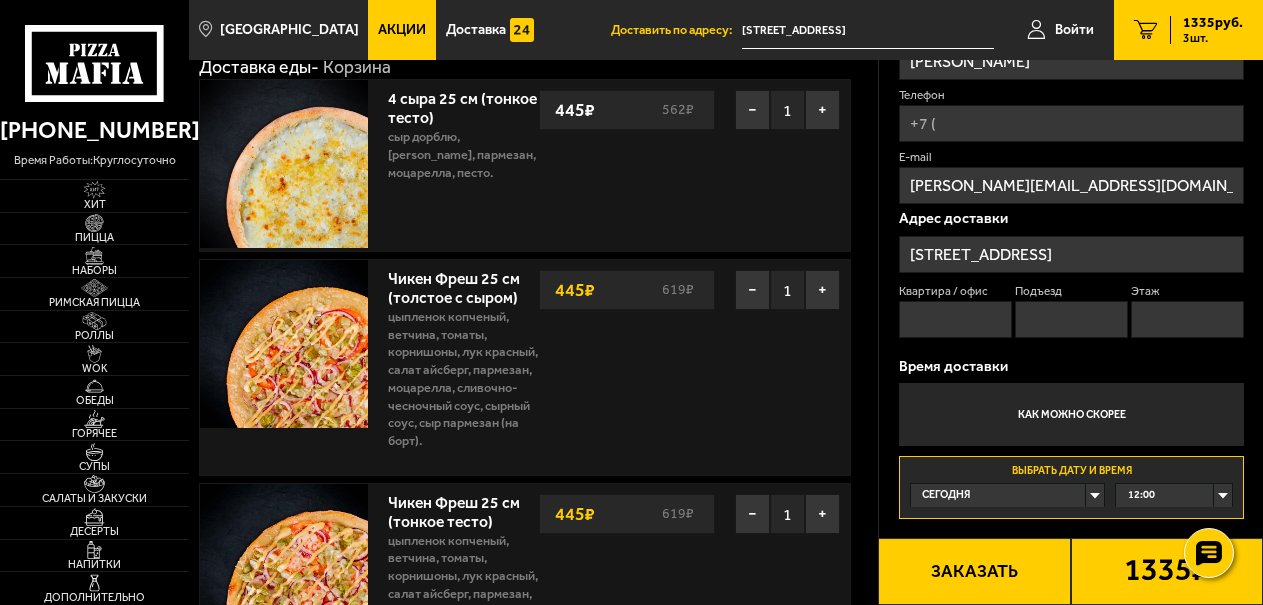 scroll, scrollTop: 204, scrollLeft: 0, axis: vertical 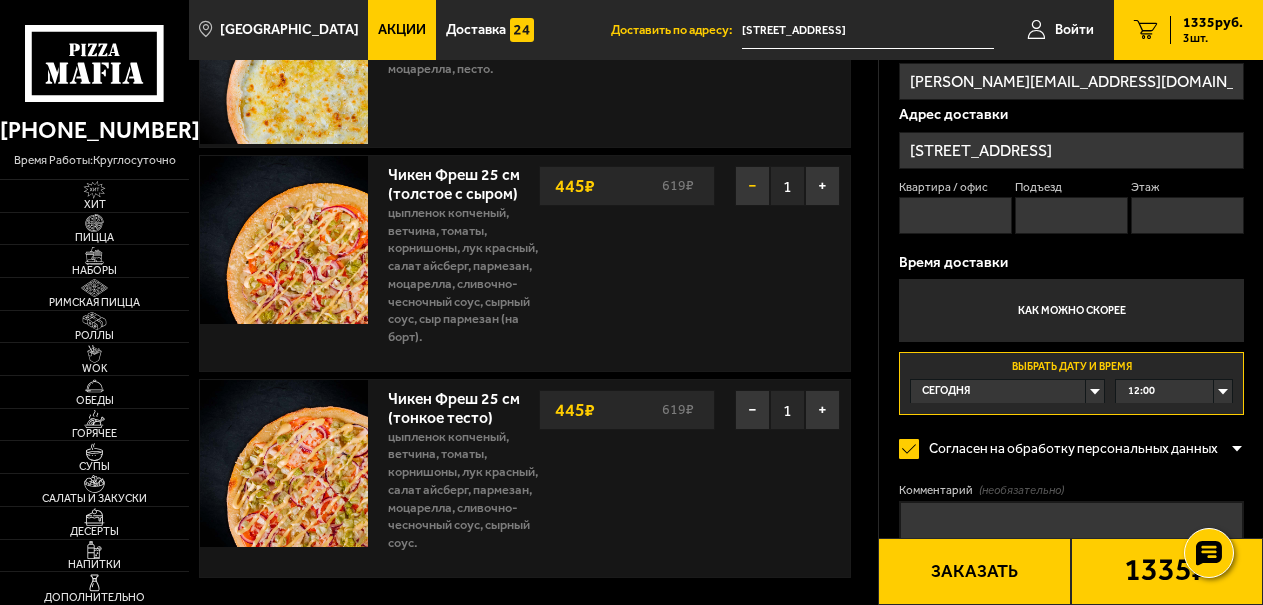 click on "−" at bounding box center [752, 186] 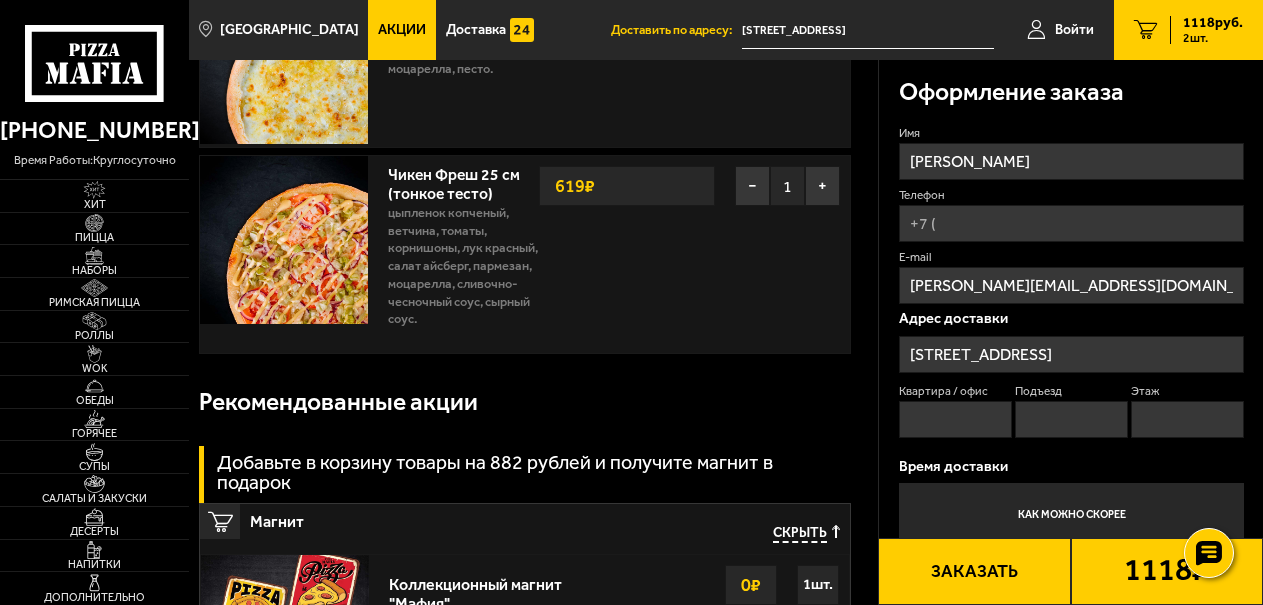 scroll, scrollTop: 0, scrollLeft: 0, axis: both 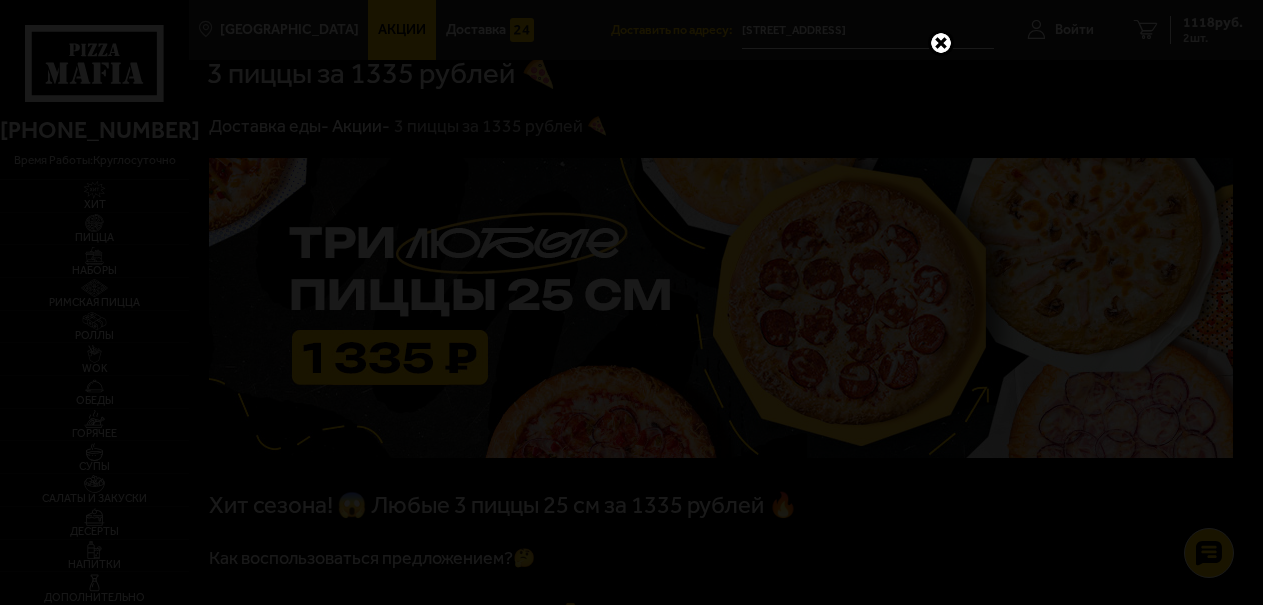 click at bounding box center [941, 43] 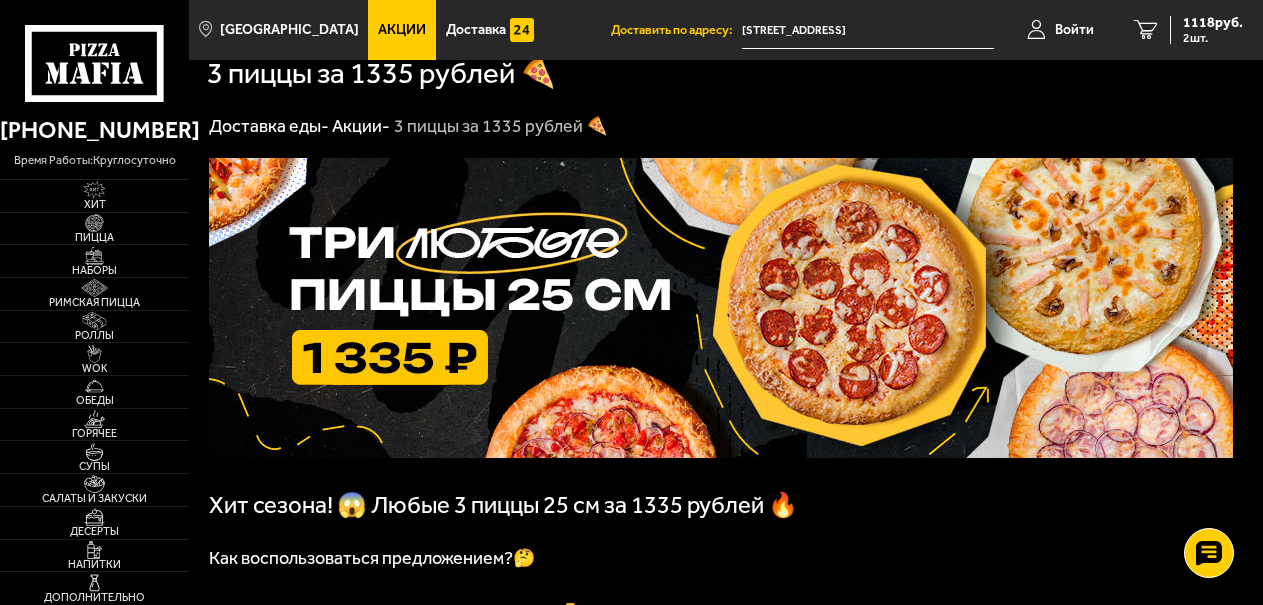 click at bounding box center [721, 308] 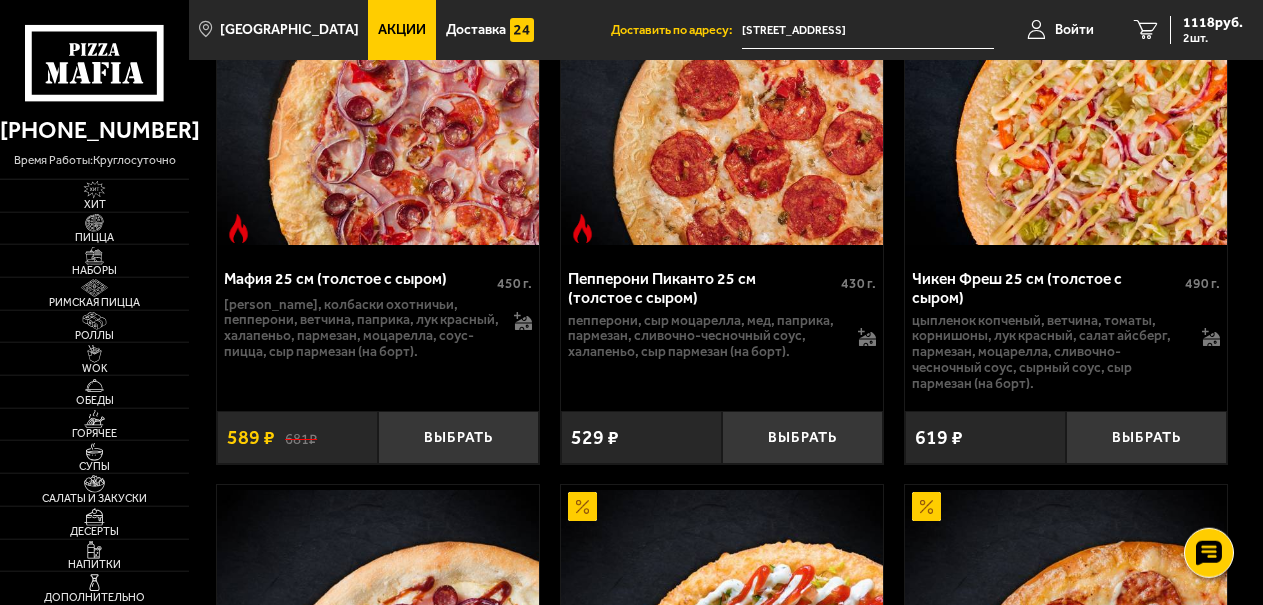 scroll, scrollTop: 832, scrollLeft: 0, axis: vertical 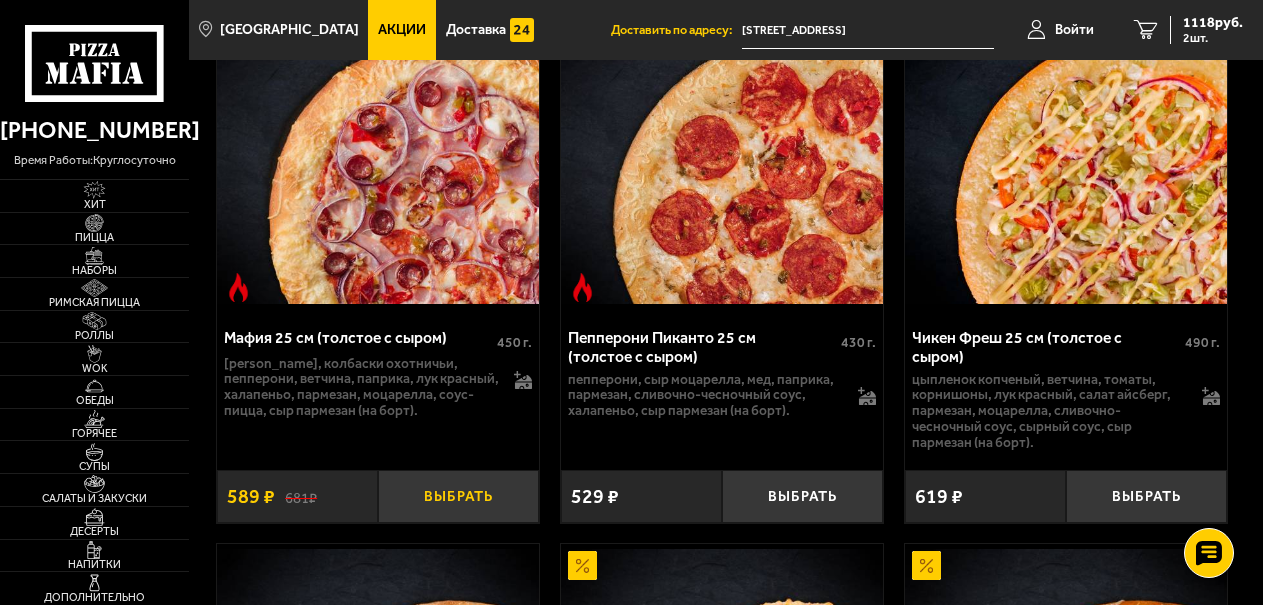 click on "Выбрать" at bounding box center [458, 496] 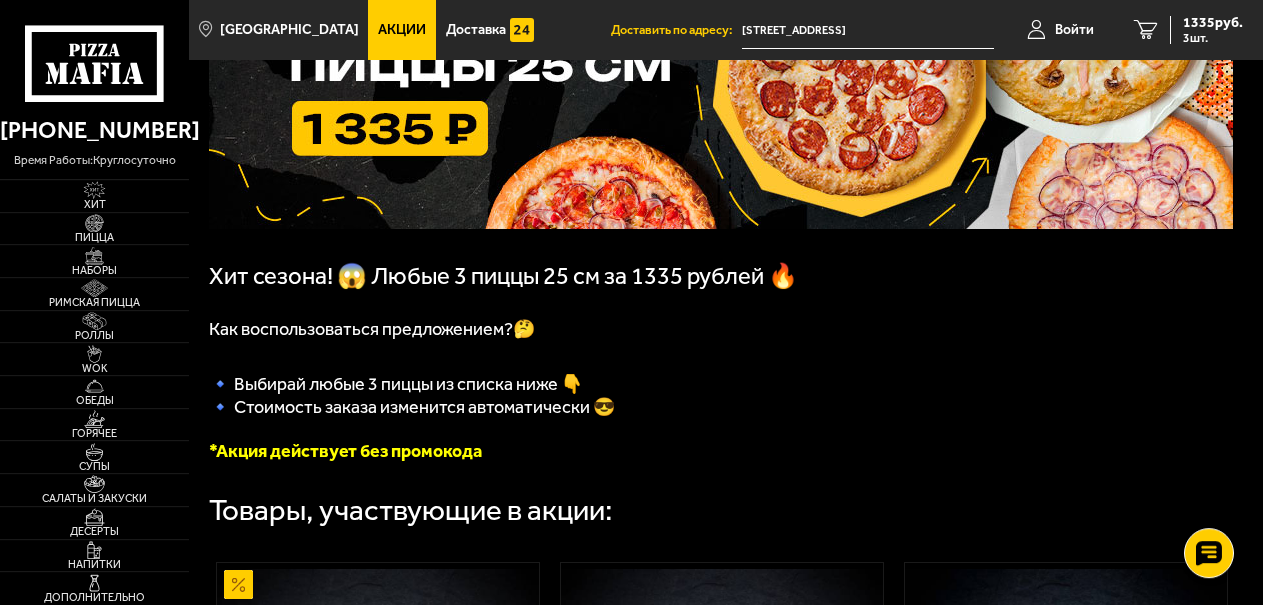 scroll, scrollTop: 220, scrollLeft: 0, axis: vertical 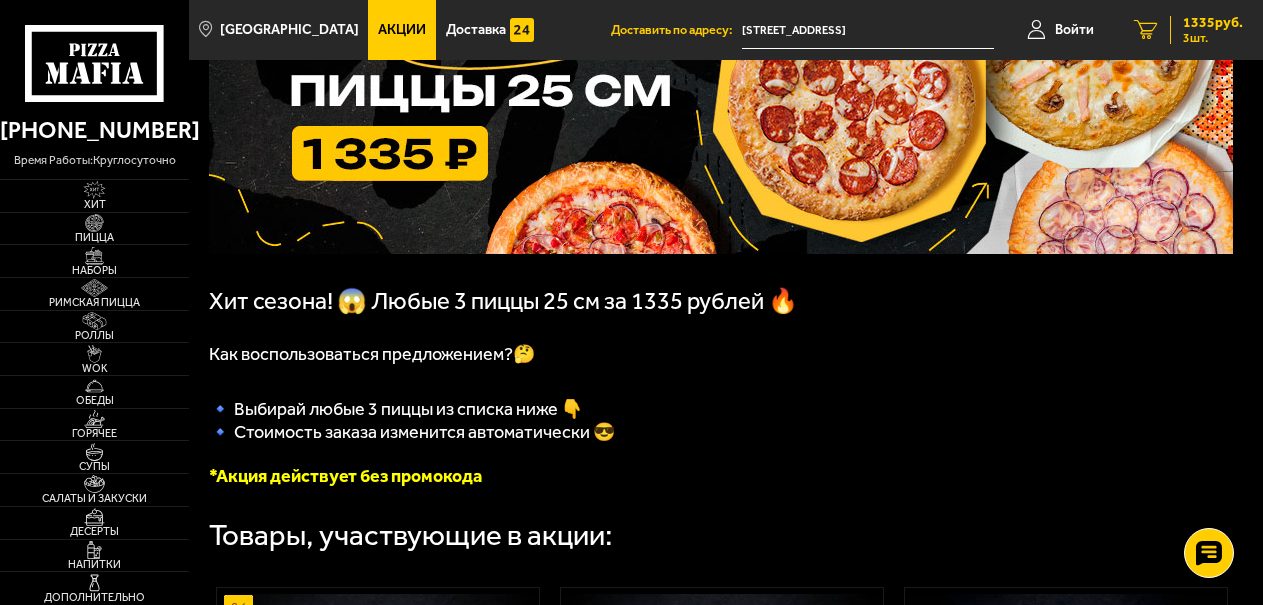 click on "1335  руб." at bounding box center (1213, 23) 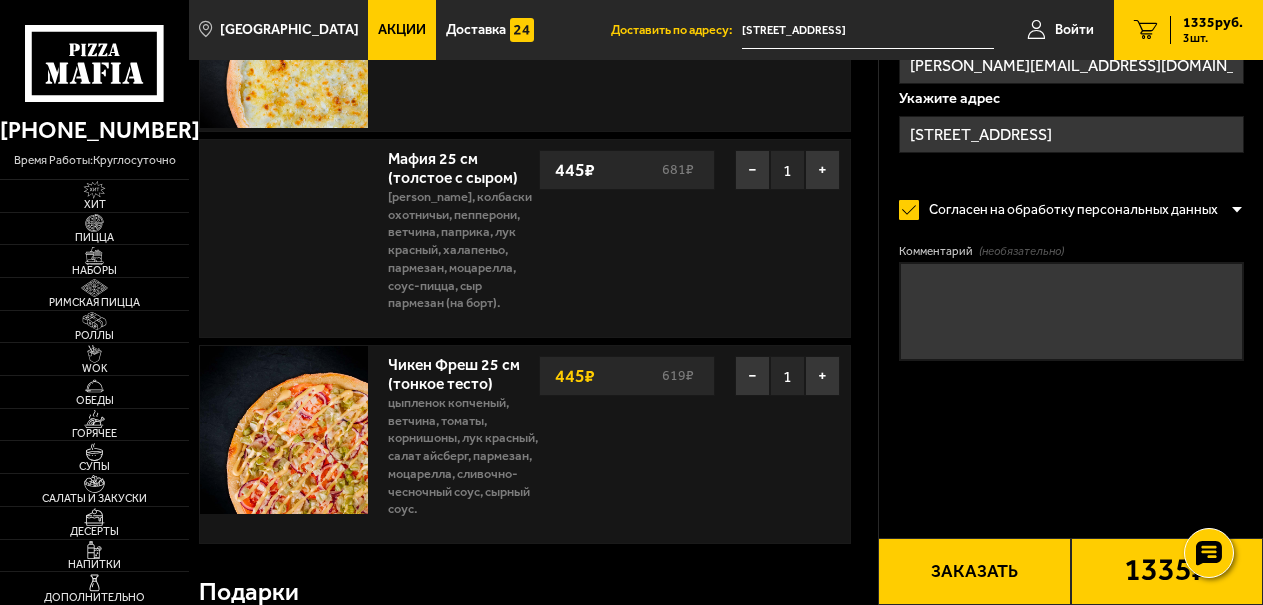 type on "[STREET_ADDRESS]" 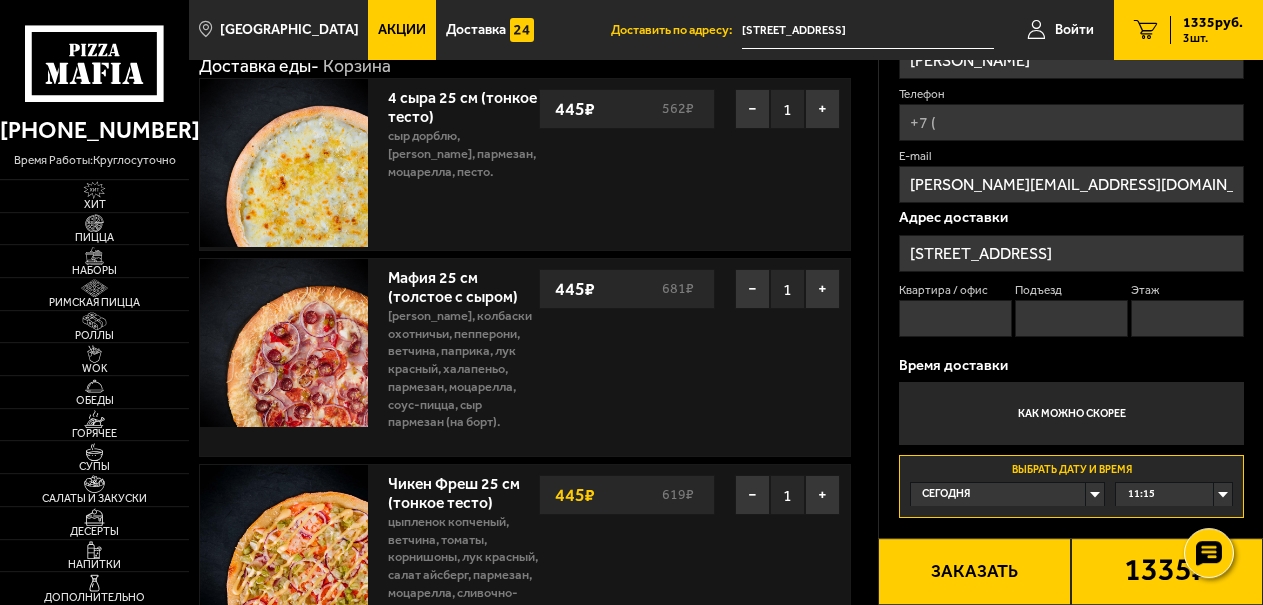 scroll, scrollTop: 204, scrollLeft: 0, axis: vertical 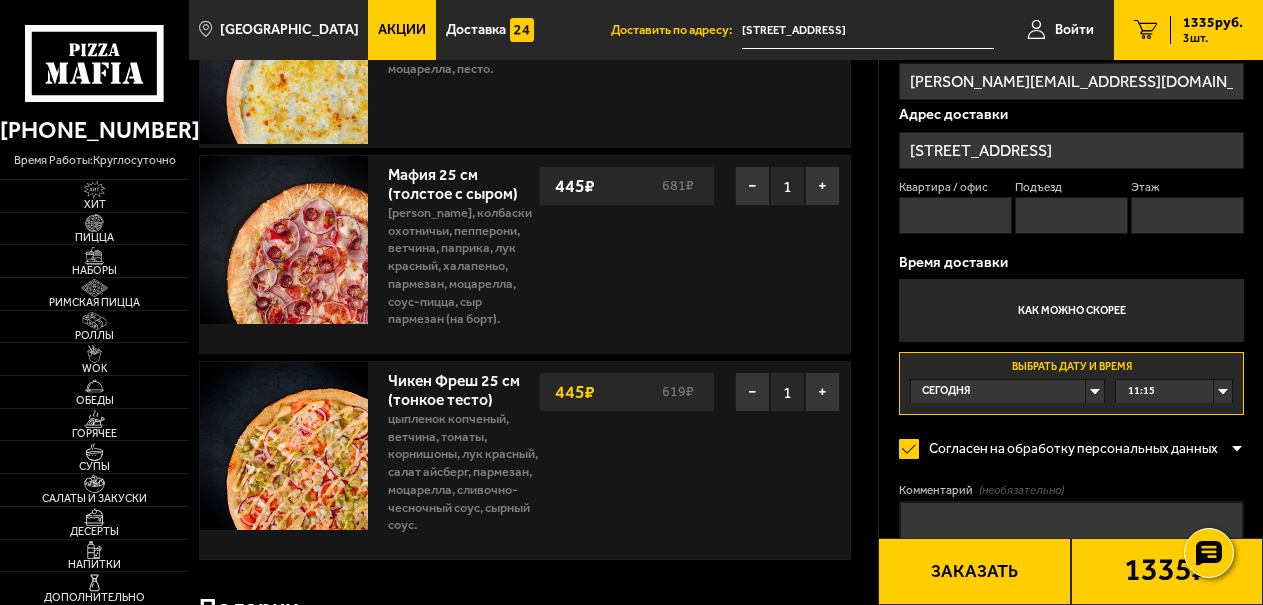 click on "11:15" at bounding box center [1174, 391] 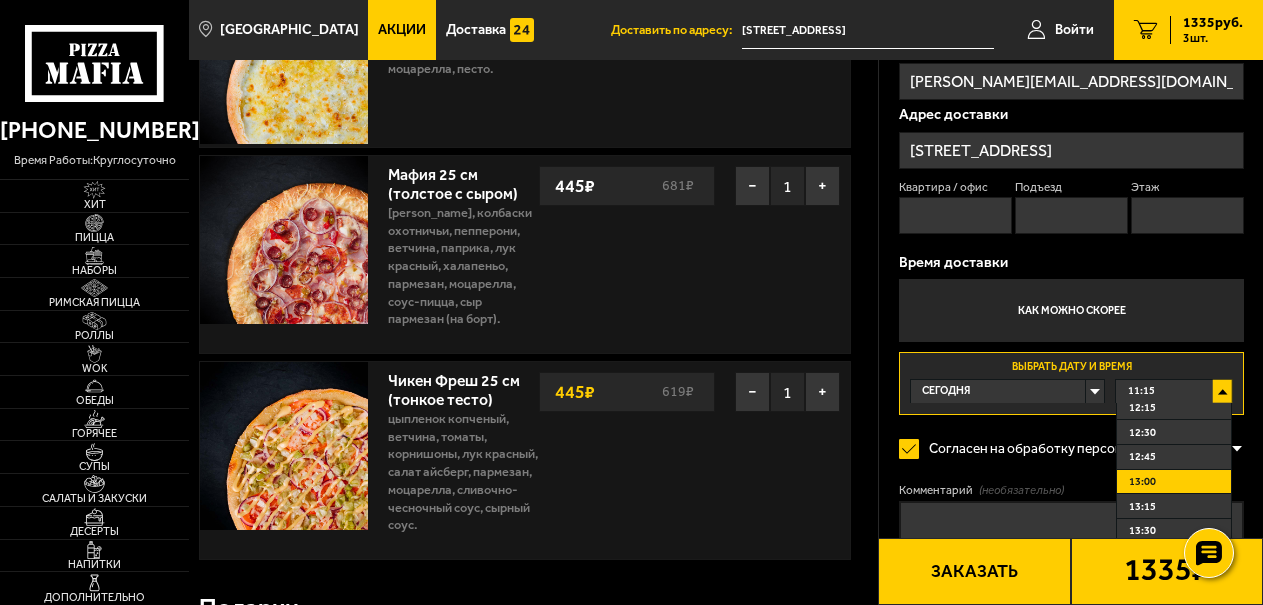 scroll, scrollTop: 78, scrollLeft: 0, axis: vertical 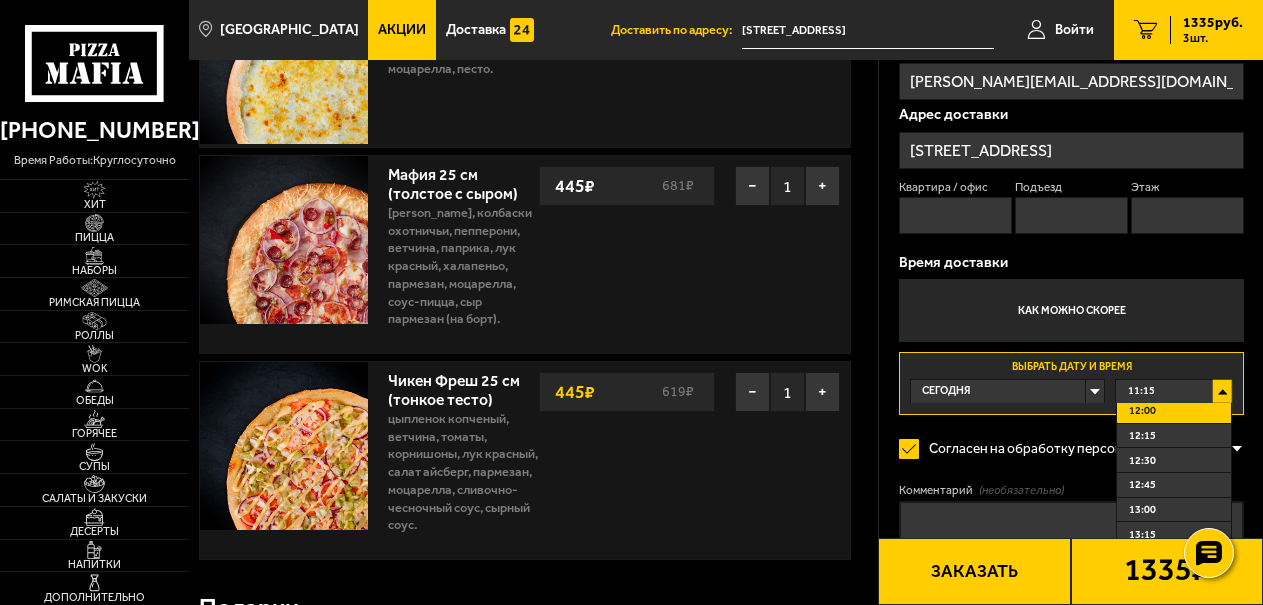 click on "12:00" at bounding box center (1174, 411) 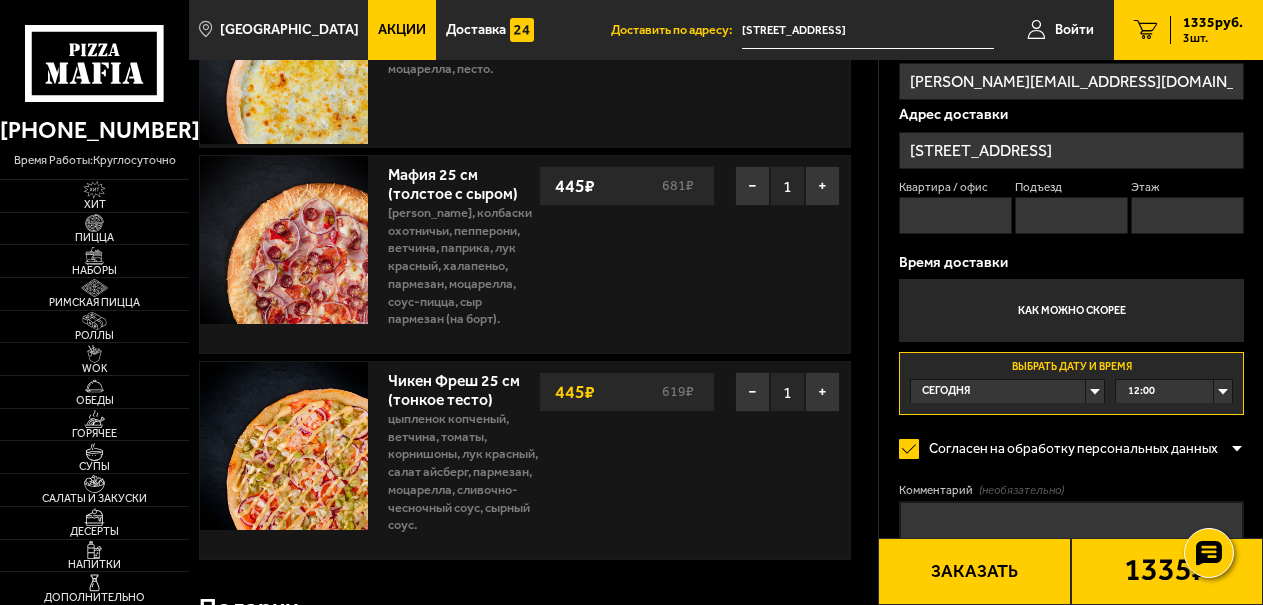 click on "Заказать" at bounding box center (974, 571) 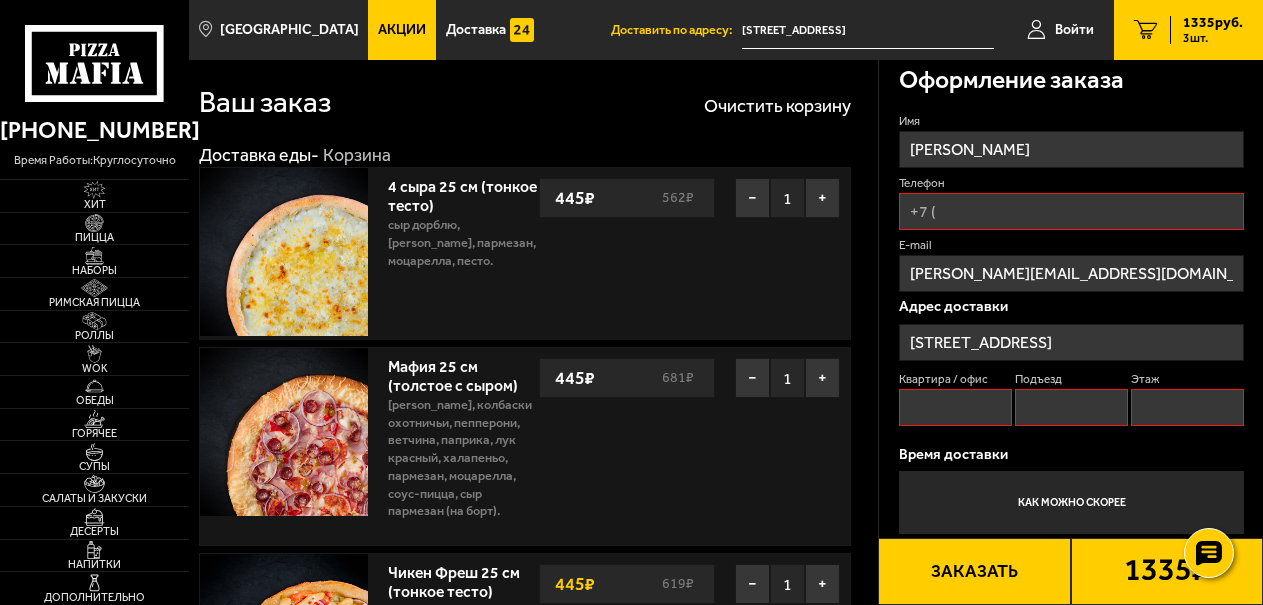 scroll, scrollTop: 0, scrollLeft: 0, axis: both 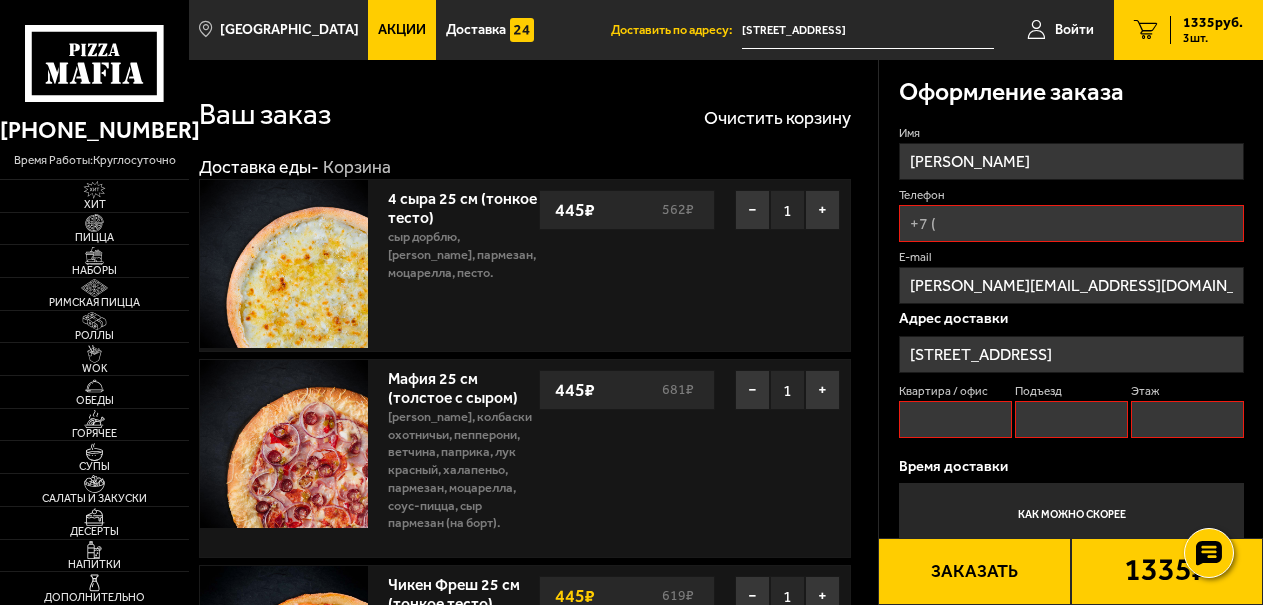 click on "Квартира / офис" at bounding box center [955, 419] 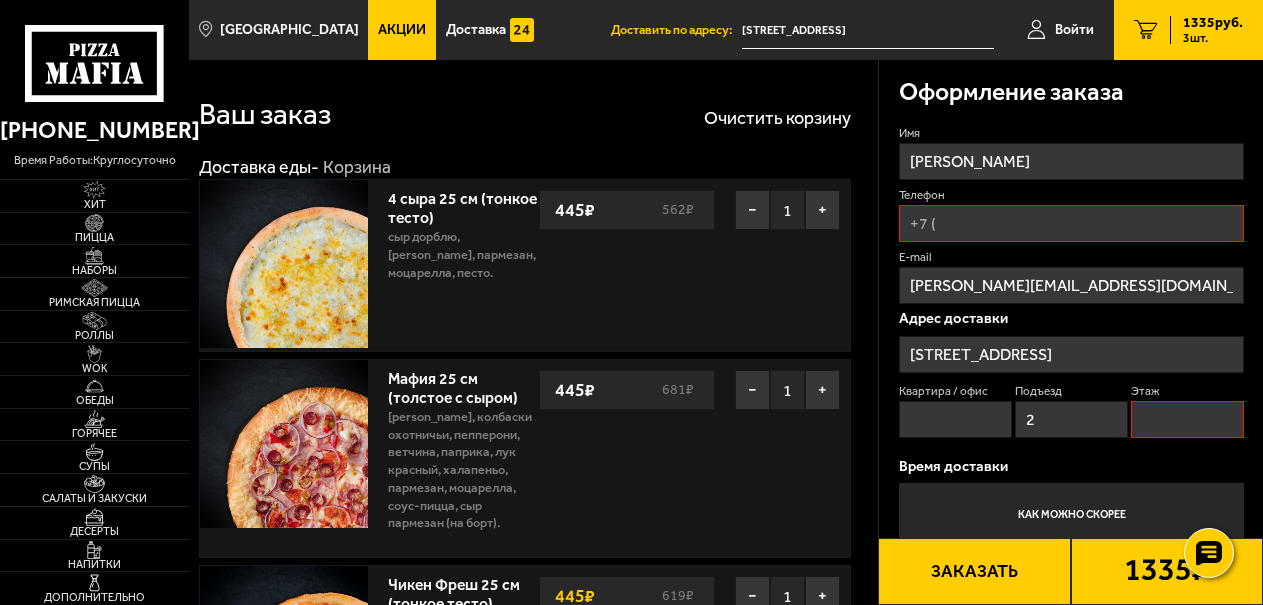 scroll, scrollTop: 102, scrollLeft: 0, axis: vertical 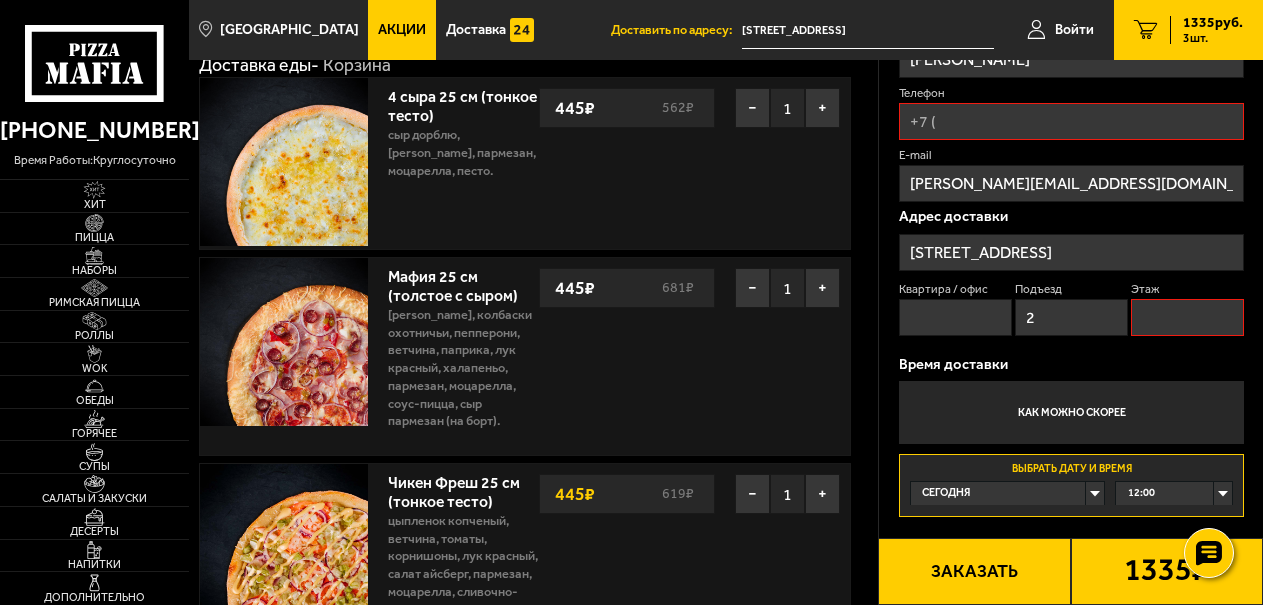 type on "2" 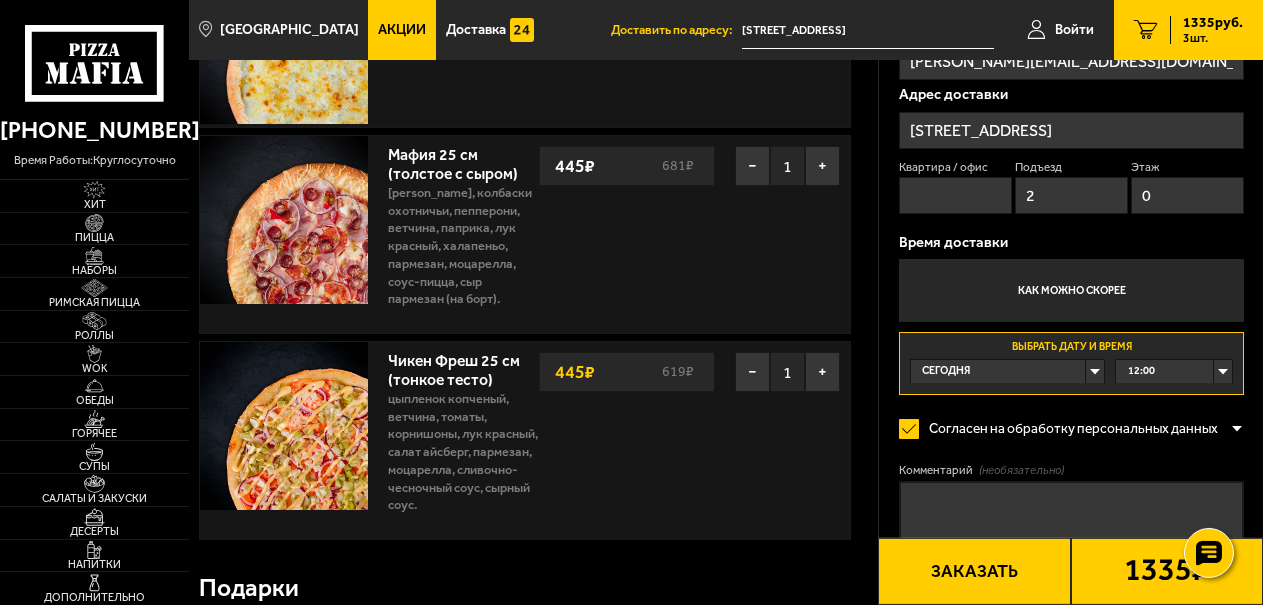 scroll, scrollTop: 306, scrollLeft: 0, axis: vertical 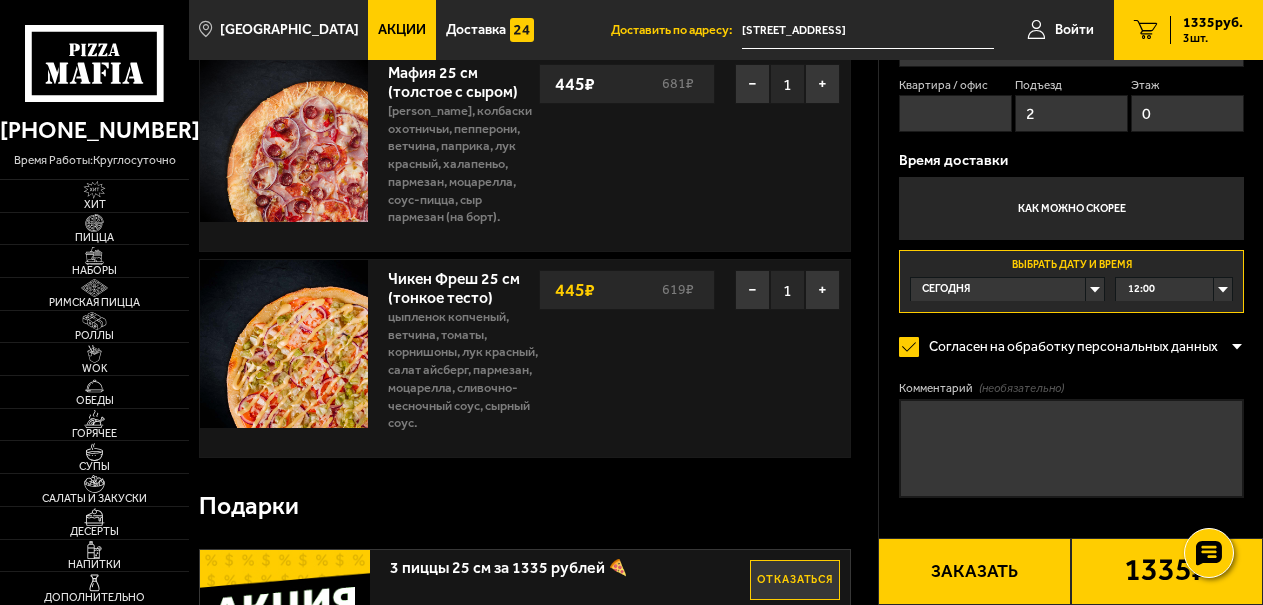 type on "0" 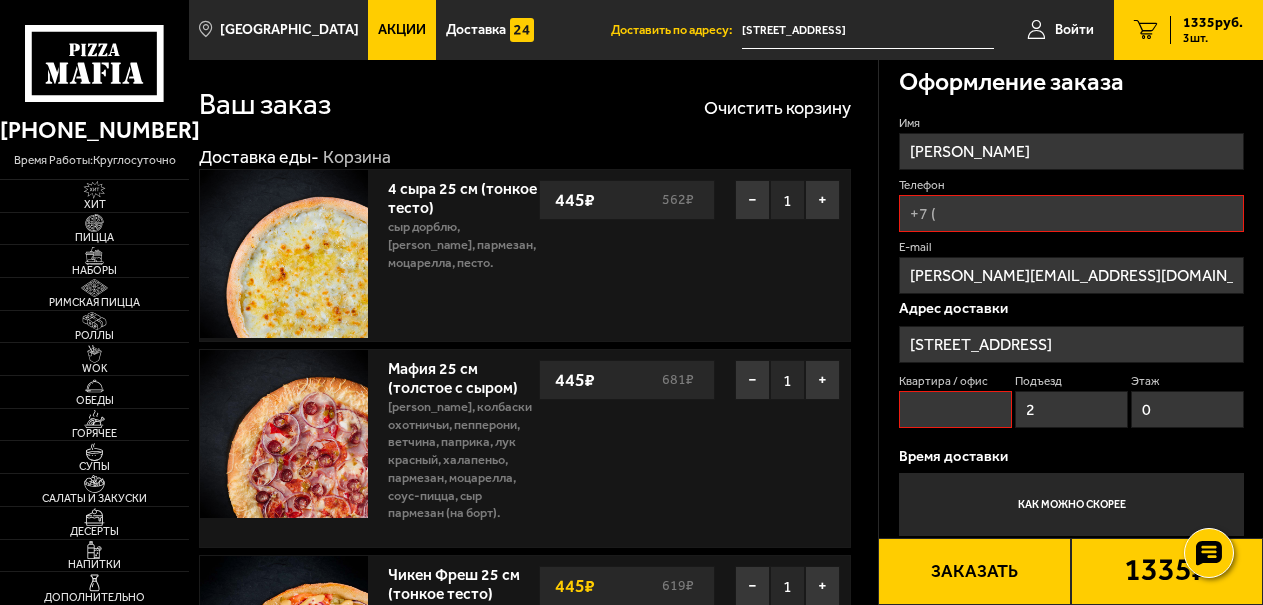 scroll, scrollTop: 0, scrollLeft: 0, axis: both 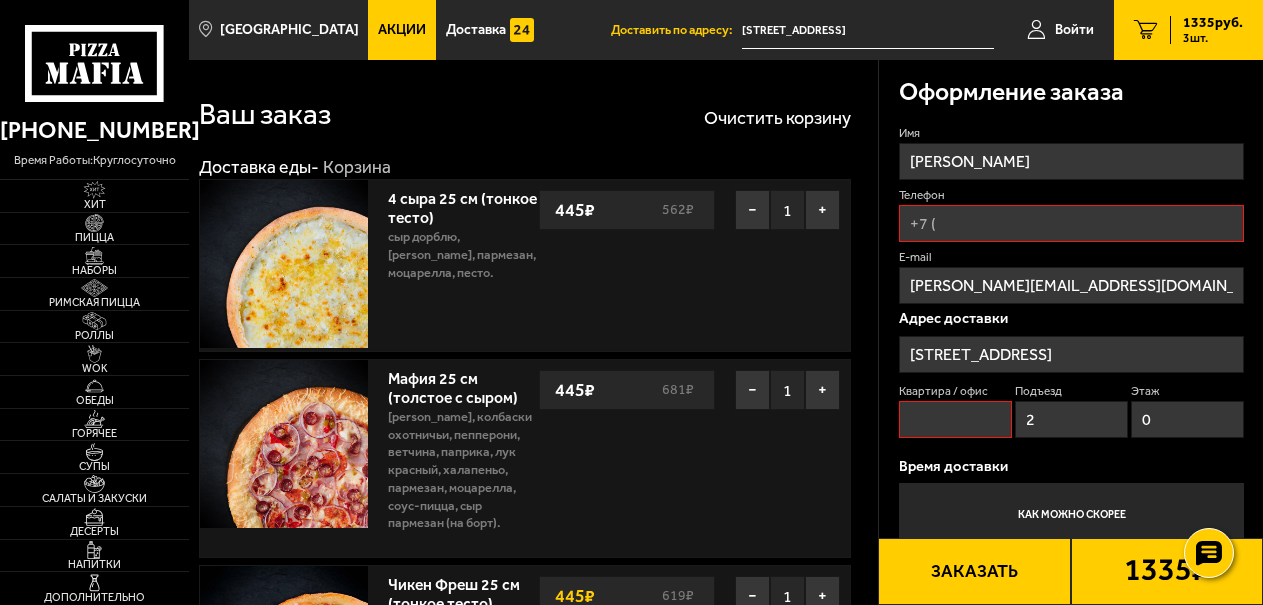 click on "Квартира / офис" at bounding box center [955, 419] 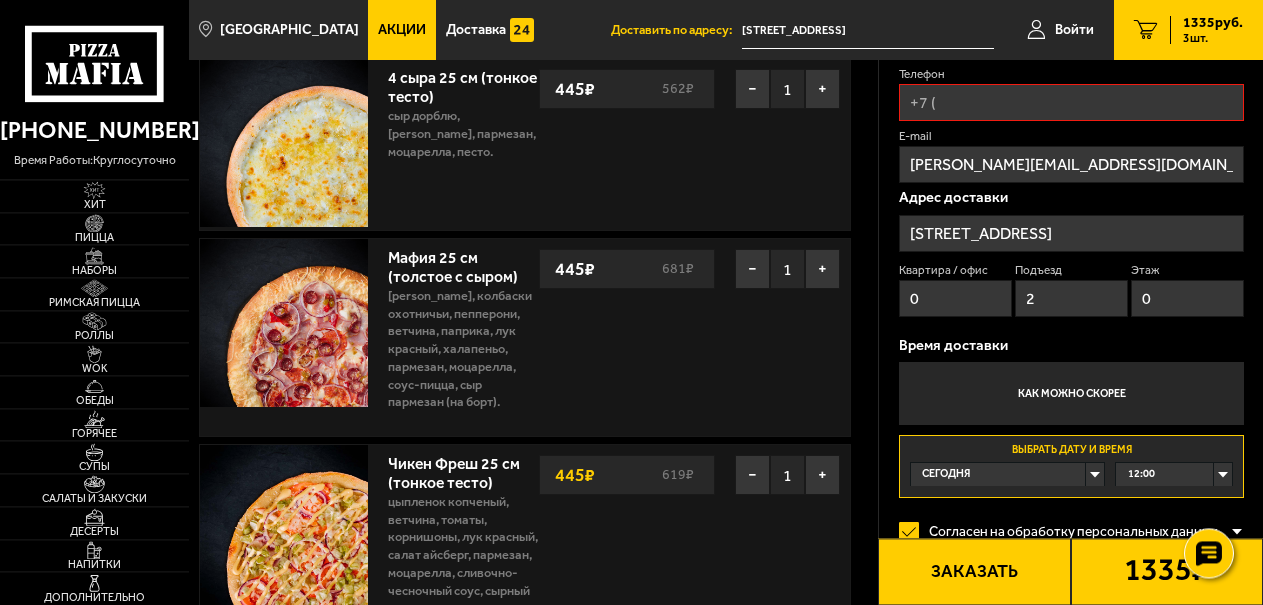 scroll, scrollTop: 204, scrollLeft: 0, axis: vertical 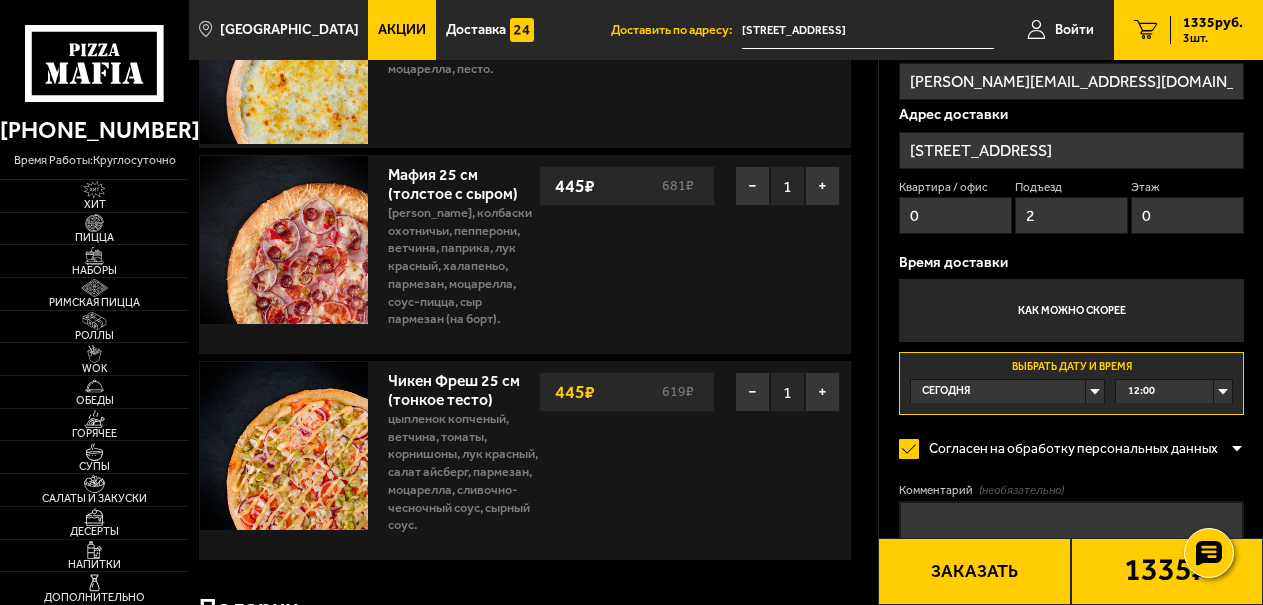 type on "0" 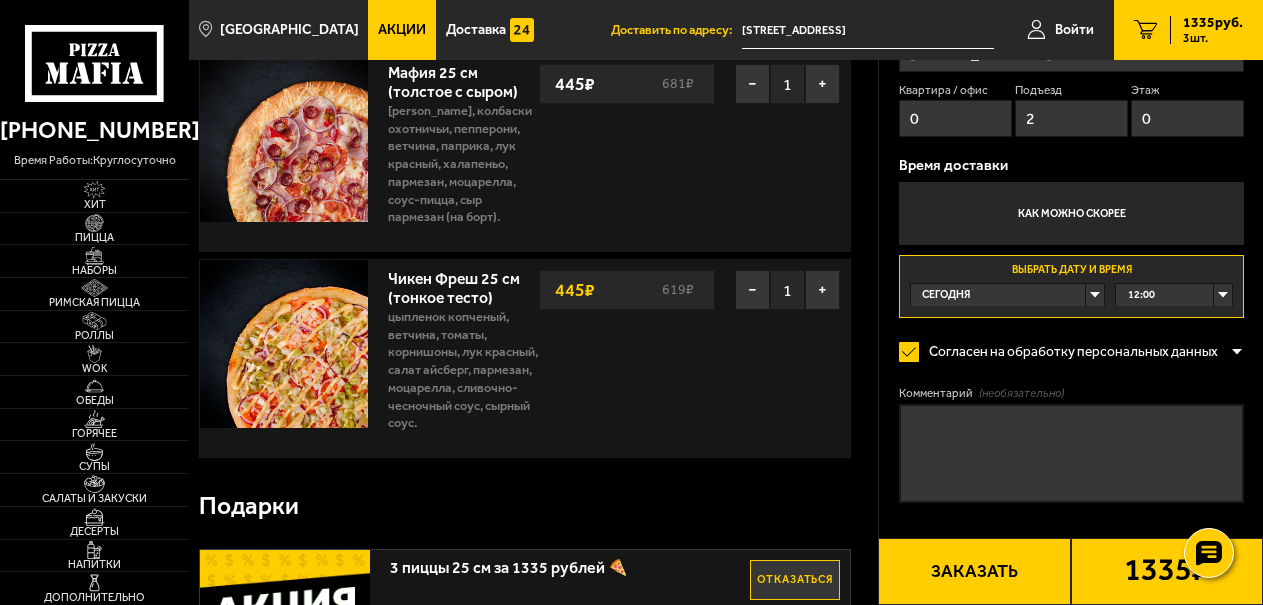 scroll, scrollTop: 408, scrollLeft: 0, axis: vertical 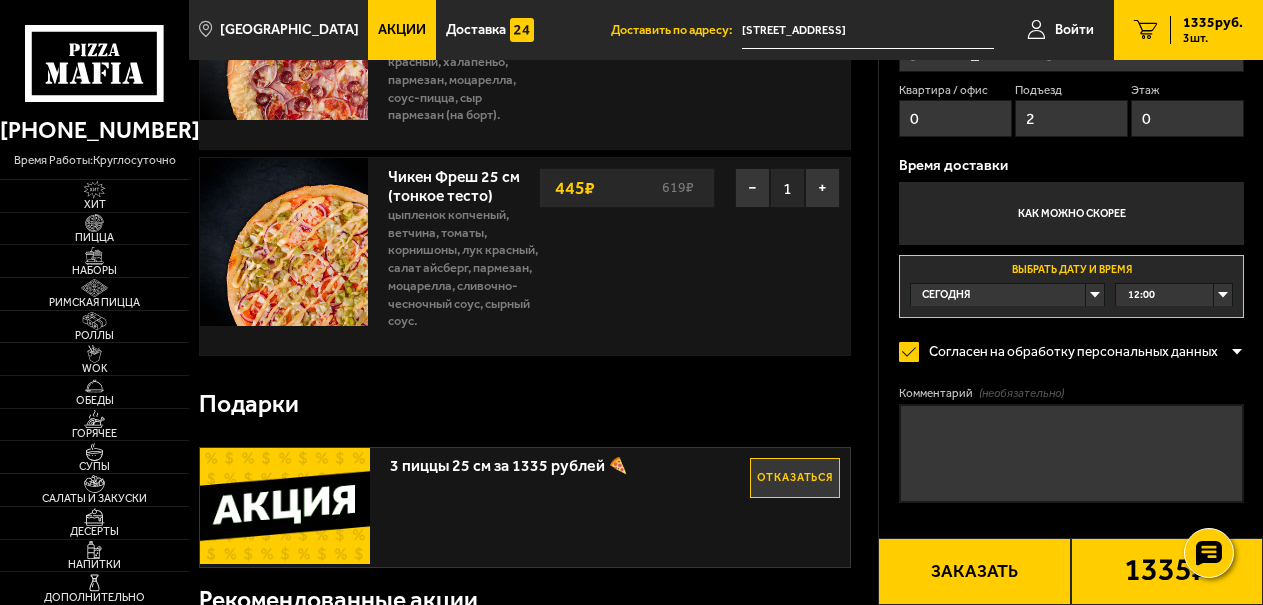 click on "Комментарий   (необязательно)" at bounding box center (1071, 453) 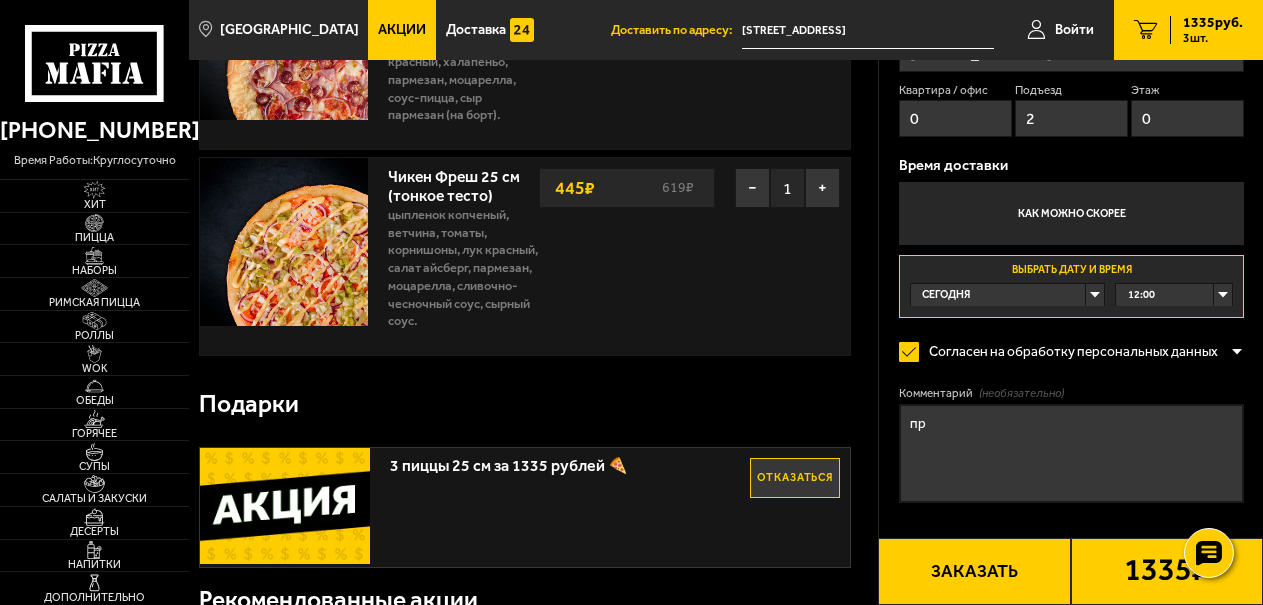 type on "п" 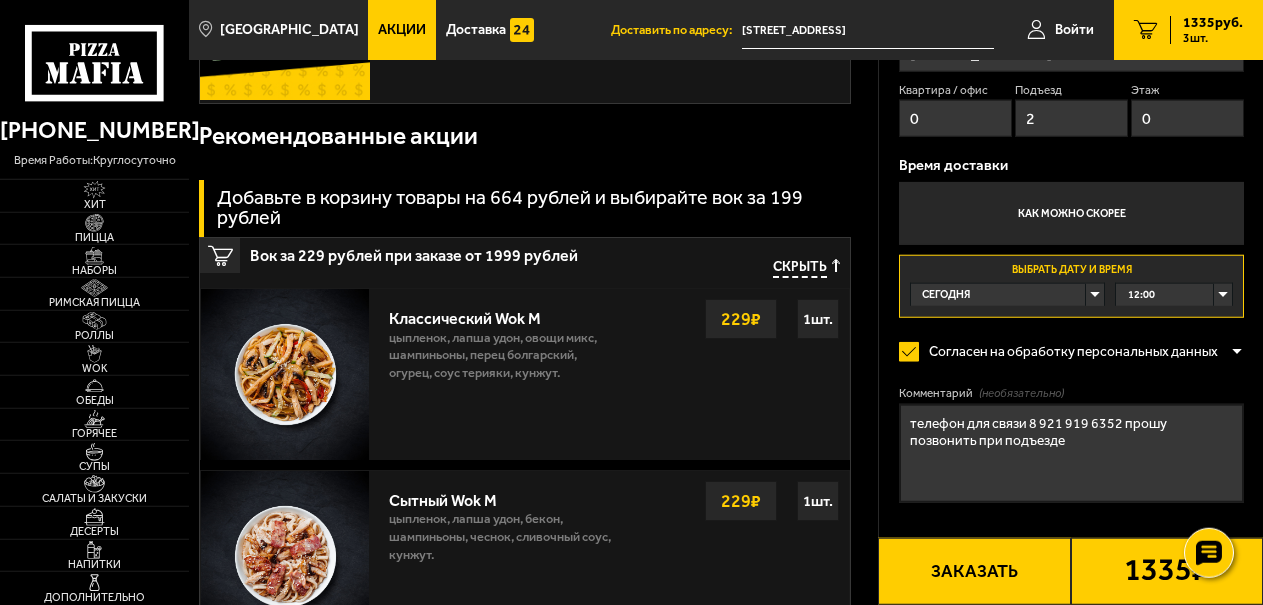 scroll, scrollTop: 918, scrollLeft: 0, axis: vertical 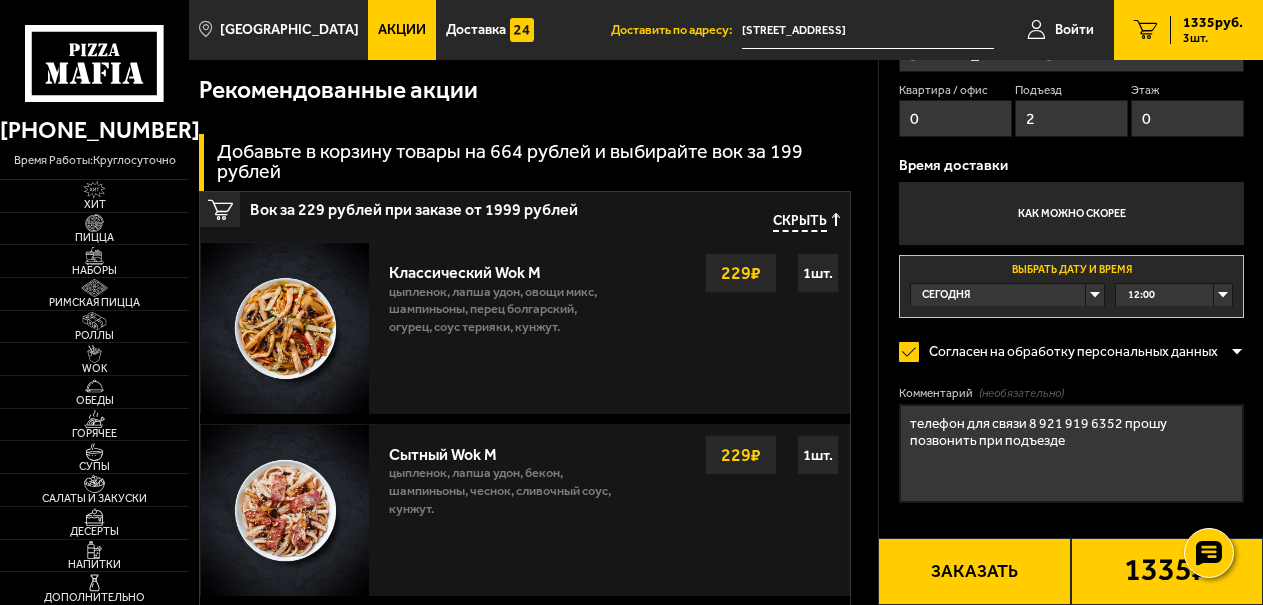 type on "телефон для связи 8 921 919 6352 прошу позвонить при подъезде" 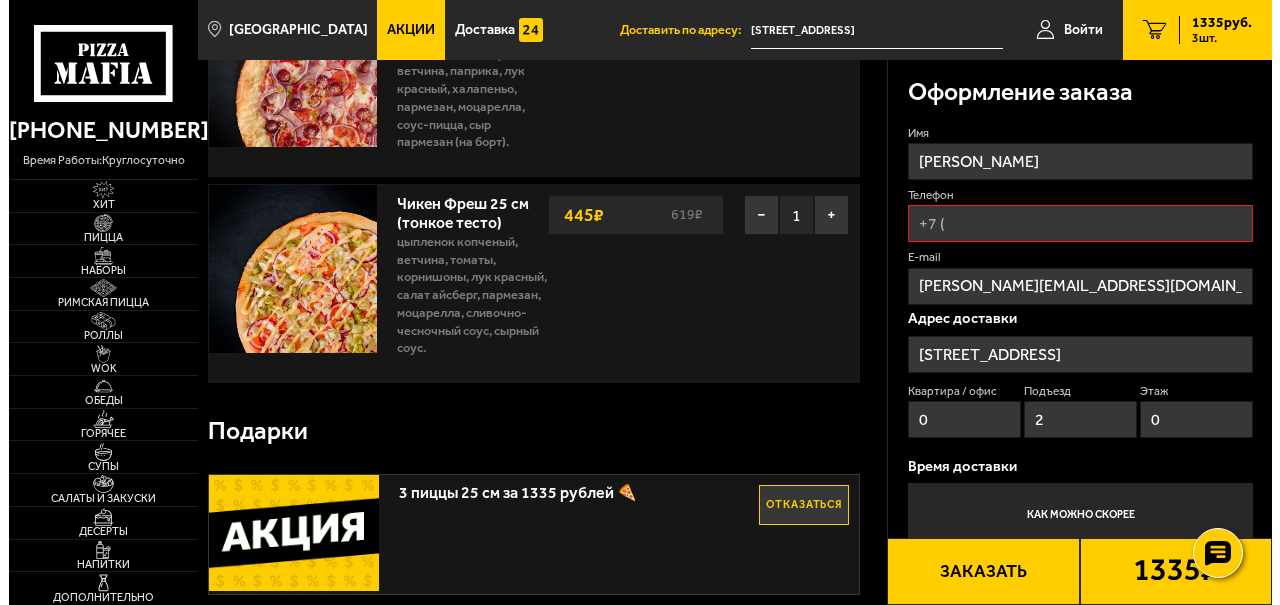 scroll, scrollTop: 170, scrollLeft: 0, axis: vertical 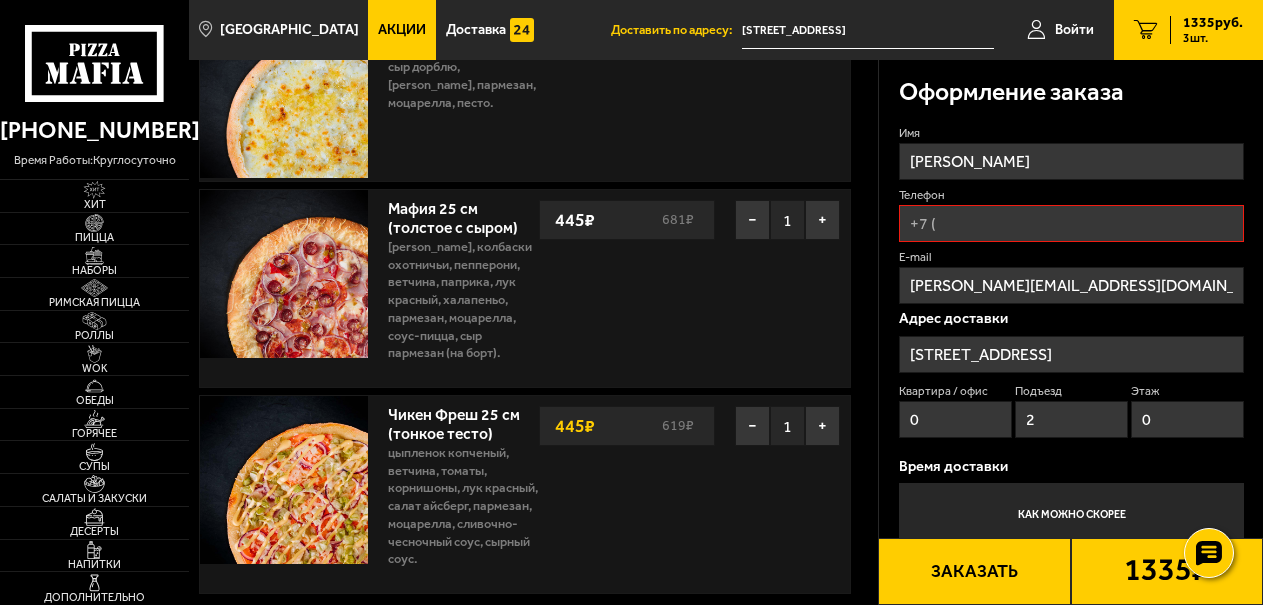 click on "Телефон" at bounding box center [1071, 223] 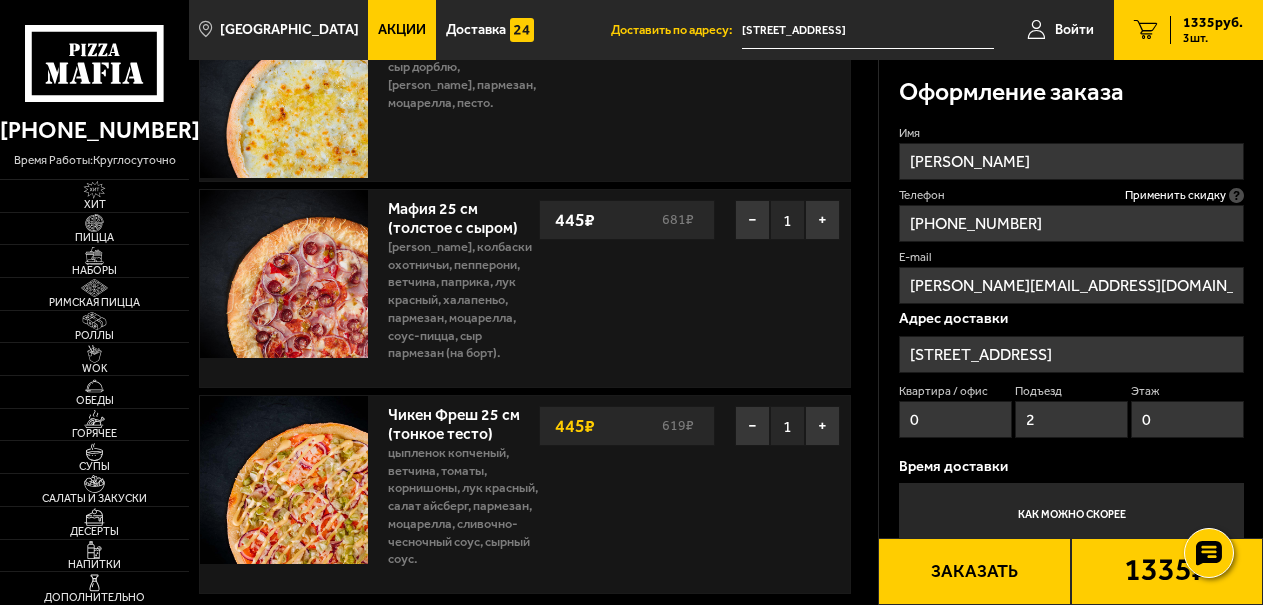 type on "[PHONE_NUMBER]" 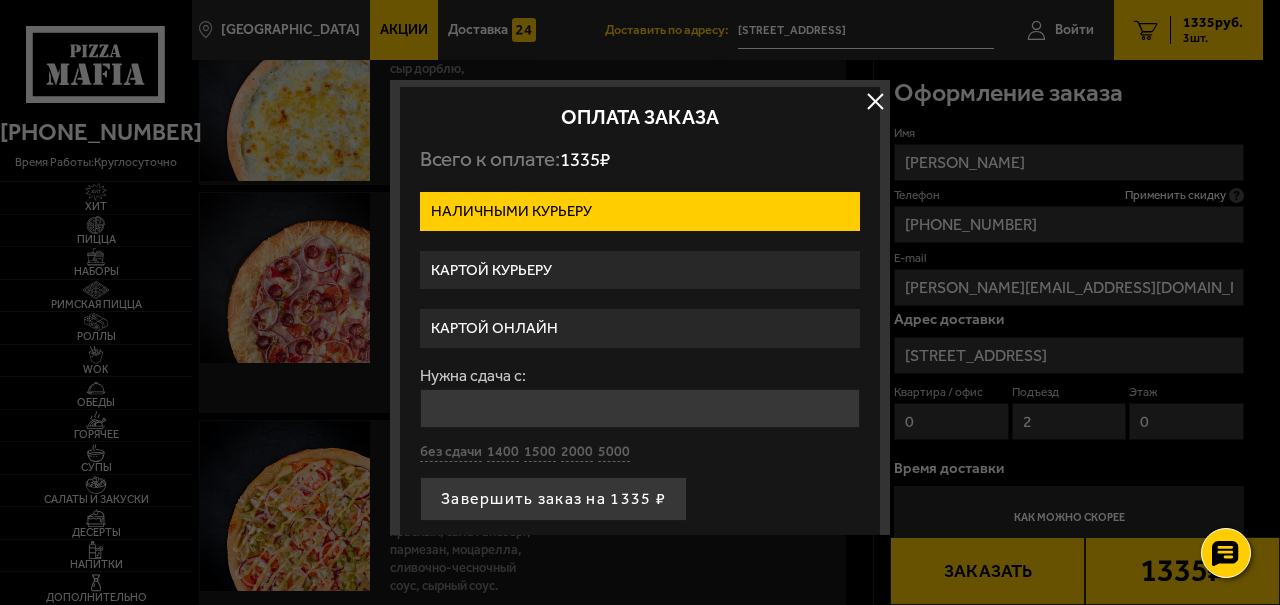 click on "Картой курьеру" at bounding box center [640, 270] 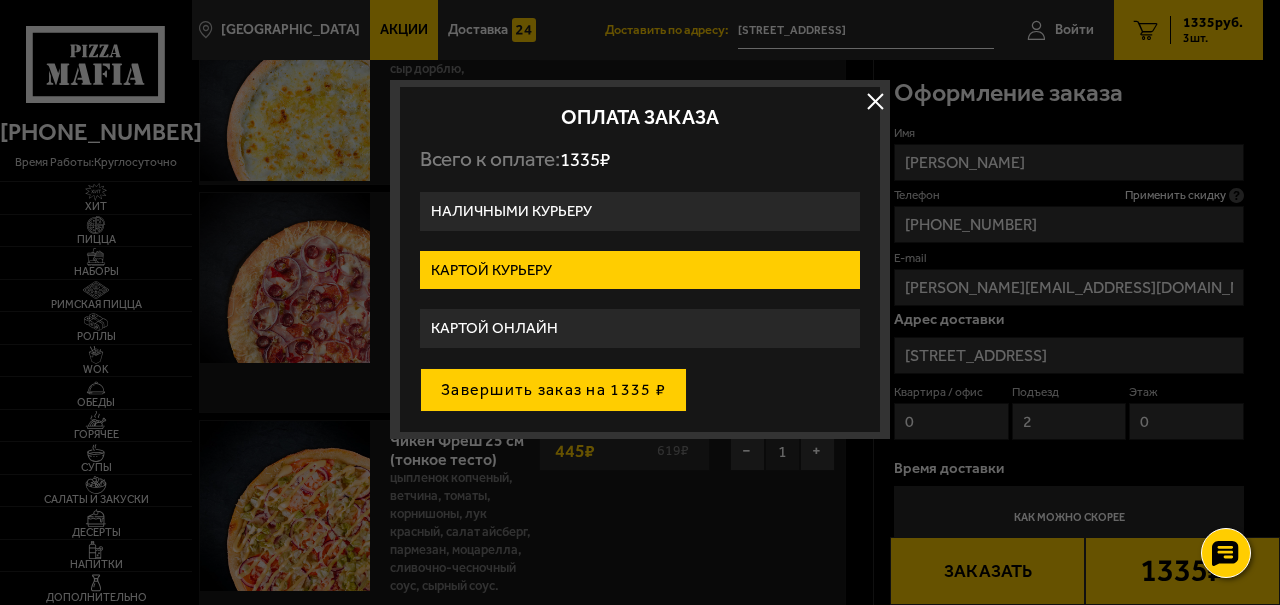 click on "Завершить заказ на 1335 ₽" at bounding box center [553, 390] 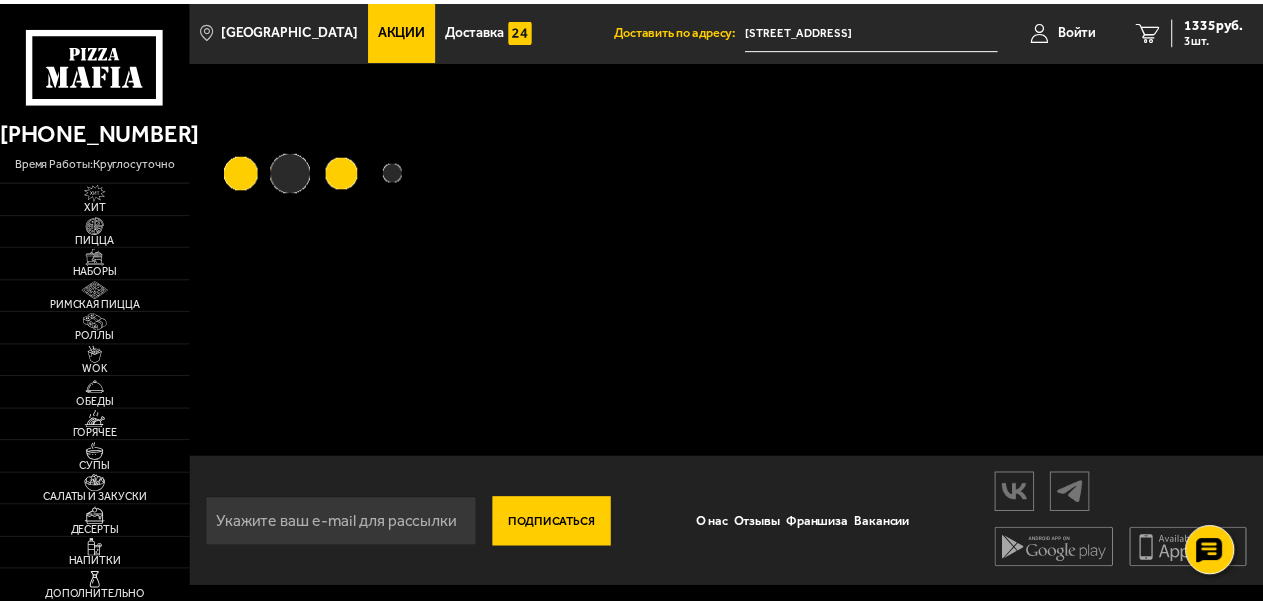 scroll, scrollTop: 0, scrollLeft: 0, axis: both 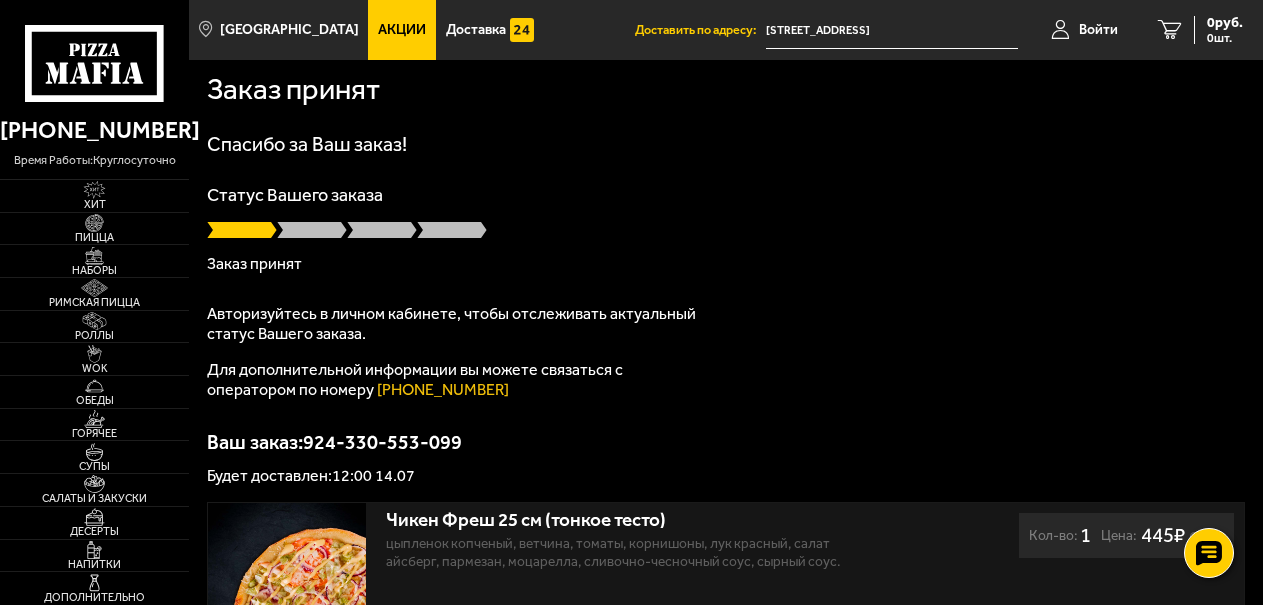 click on "Заказ принят [PERSON_NAME] за Ваш заказ! Статус Вашего заказа Заказ принят Авторизуйтесь в личном кабинете, чтобы отслеживать актуальный статус Вашего заказа. Для дополнительной информации вы можете связаться с оператором по номеру   [PHONE_NUMBER] Ваш заказ:  924-330-553-099 Будет доставлен:  12:00 14.07 Чикен Фреш 25 см (тонкое тесто) цыпленок копченый, ветчина, томаты, корнишоны, лук красный, салат айсберг, пармезан, моцарелла, сливочно-чесночный соус, сырный соус. Кол-во:  1 Цена: 619 ₽   445  ₽ Мафия 25 см (толстое с сыром) Кол-во:  1 Цена: 681 ₽   445  ₽ 4 сыра 25 см (тонкое тесто) Кол-во:  1 Цена:" at bounding box center (726, 559) 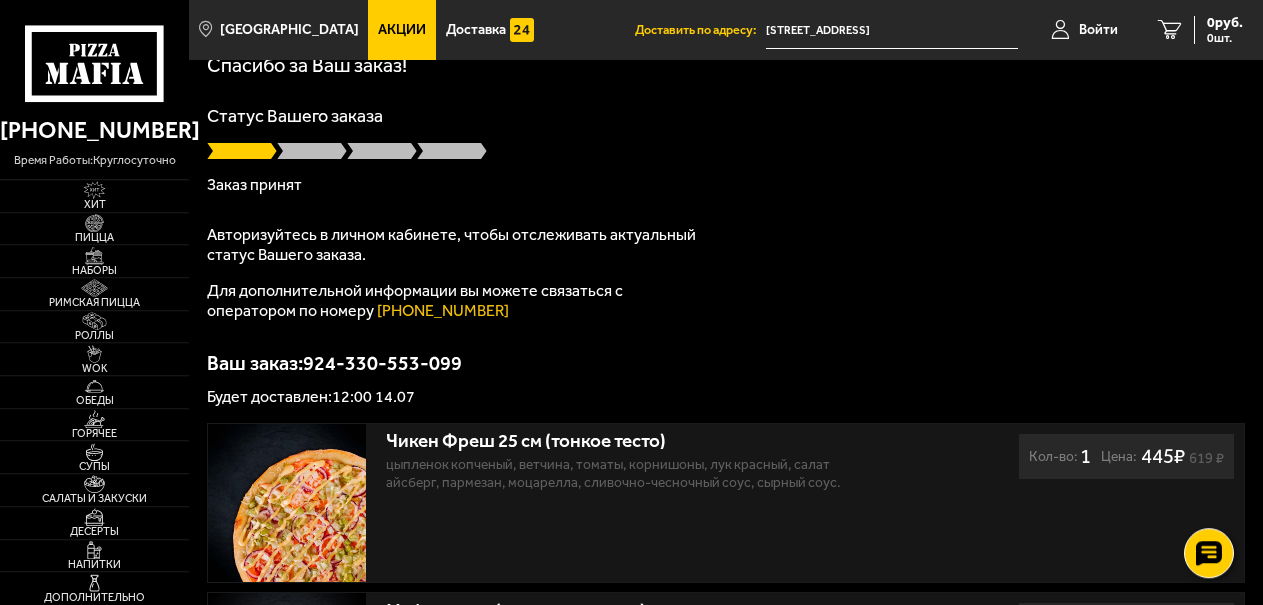 scroll, scrollTop: 0, scrollLeft: 0, axis: both 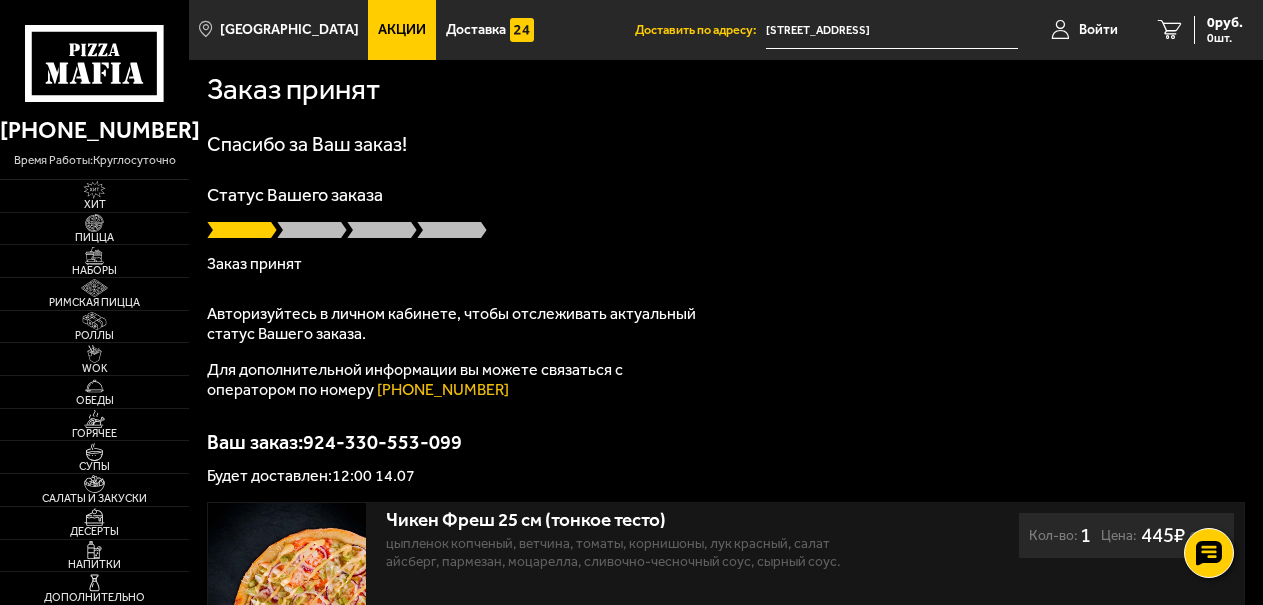 click on "Заказ принят" at bounding box center (726, 88) 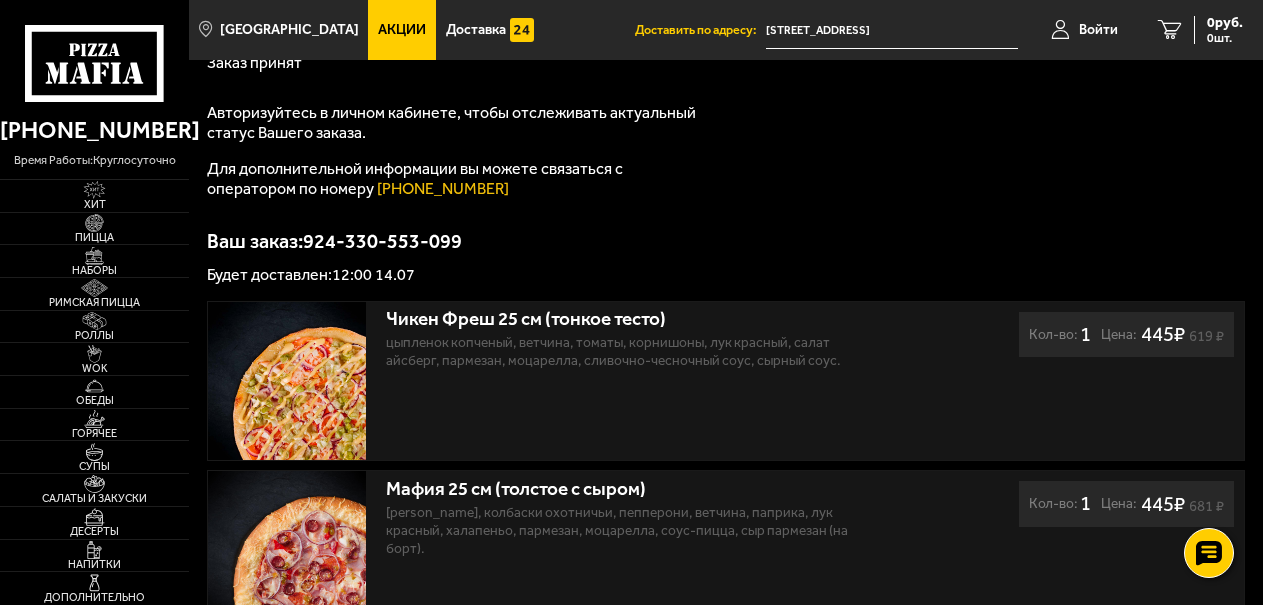 scroll, scrollTop: 0, scrollLeft: 0, axis: both 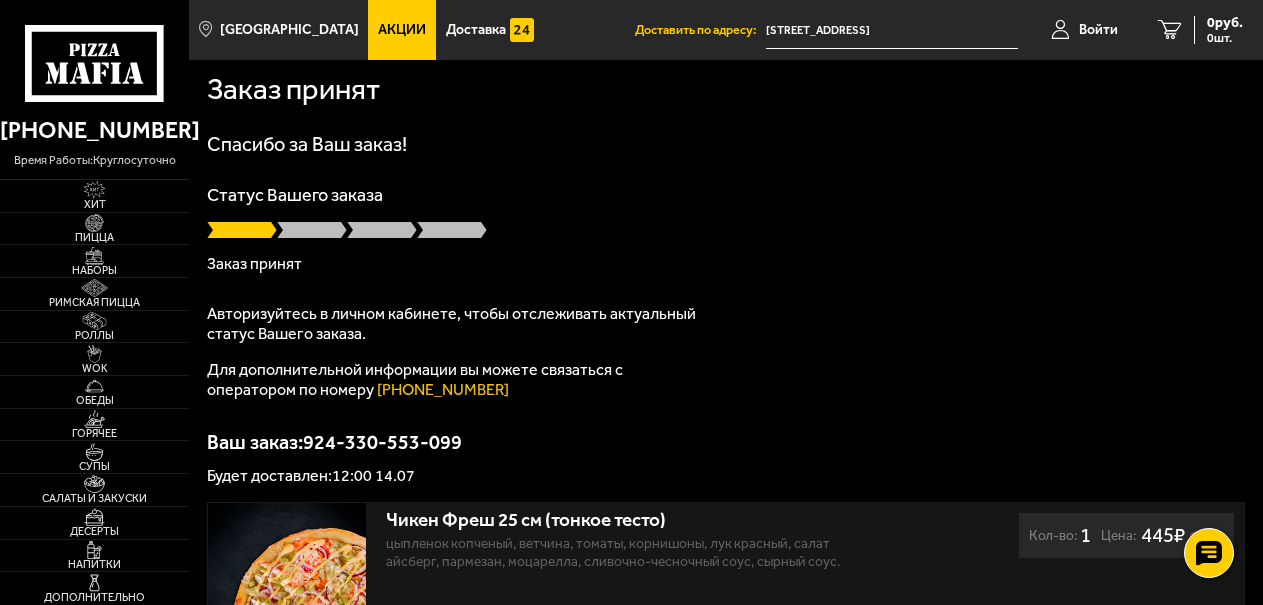 click on "Заказ принят" at bounding box center (726, 88) 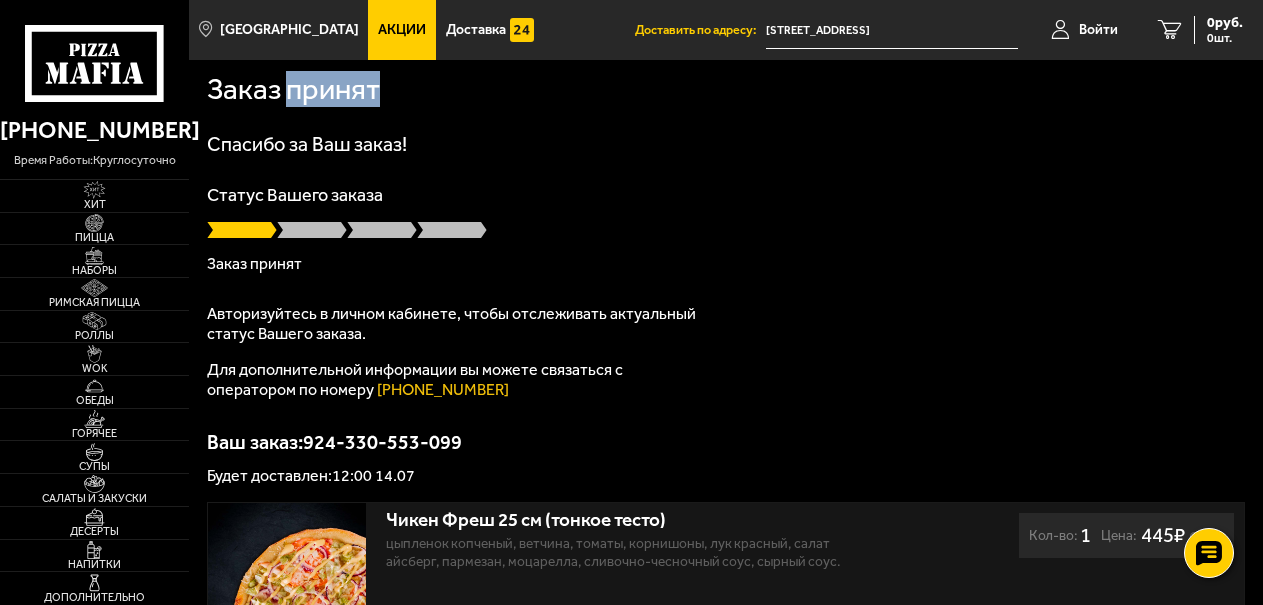 click on "Заказ принят" at bounding box center (726, 88) 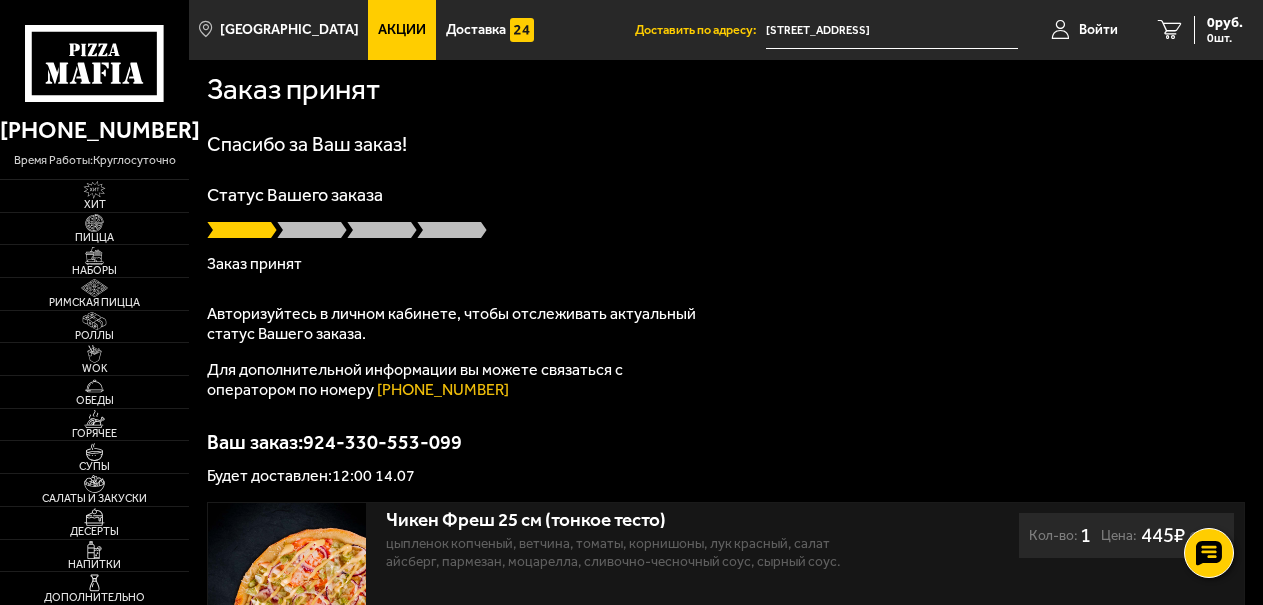 click on "Заказ принят" at bounding box center [726, 88] 